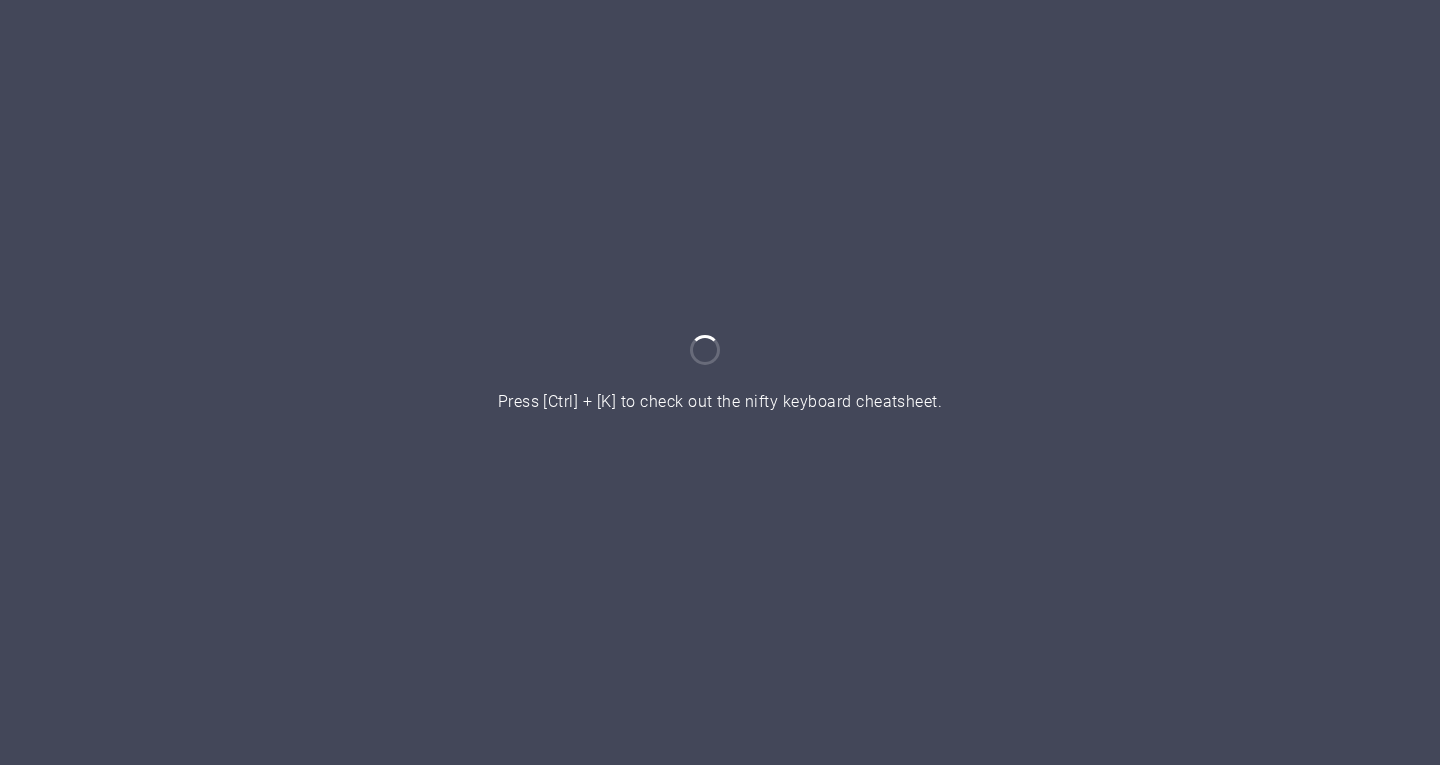 scroll, scrollTop: 0, scrollLeft: 0, axis: both 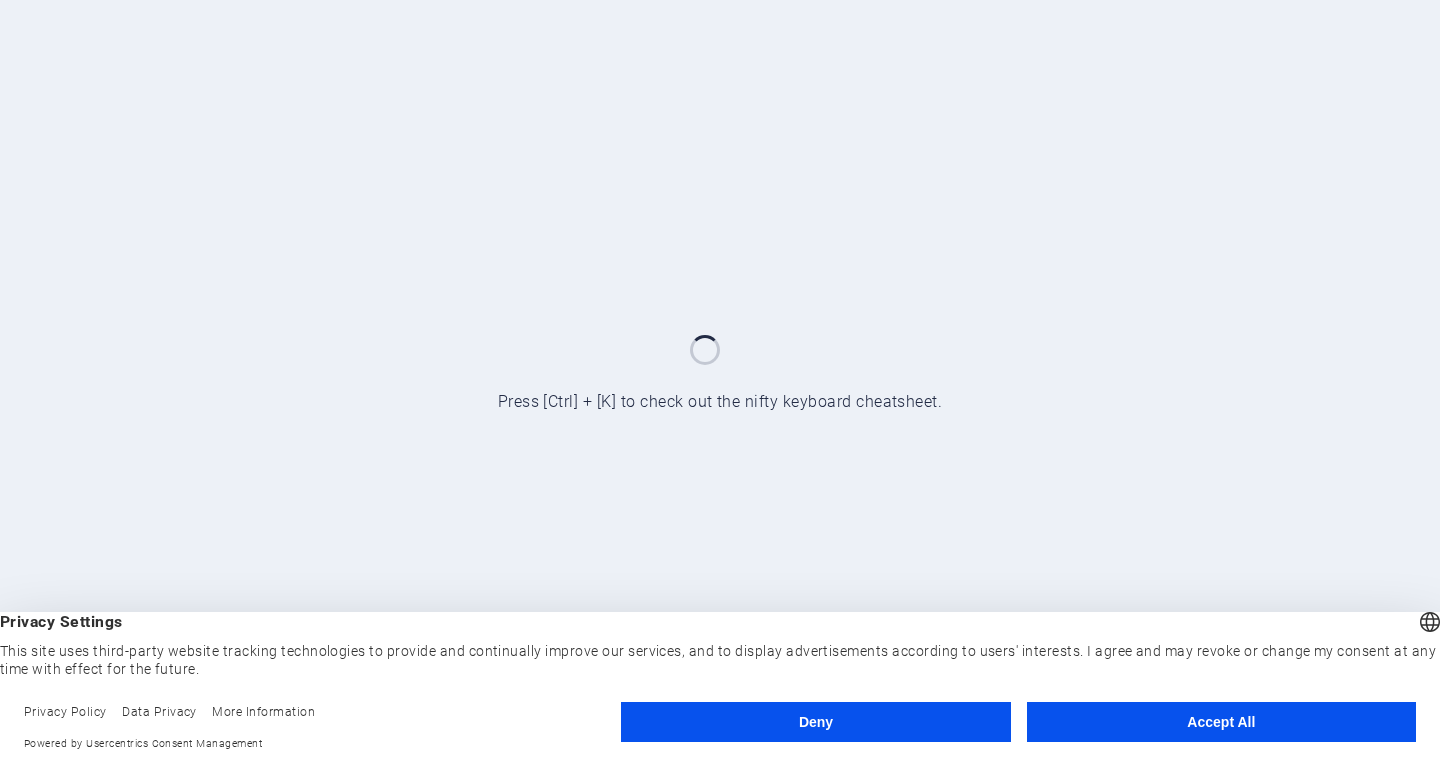 click on "Privacy Policy
Data Privacy
More Information
Powered by Usercentrics Consent Management
Deny
Accept All" at bounding box center (720, 727) 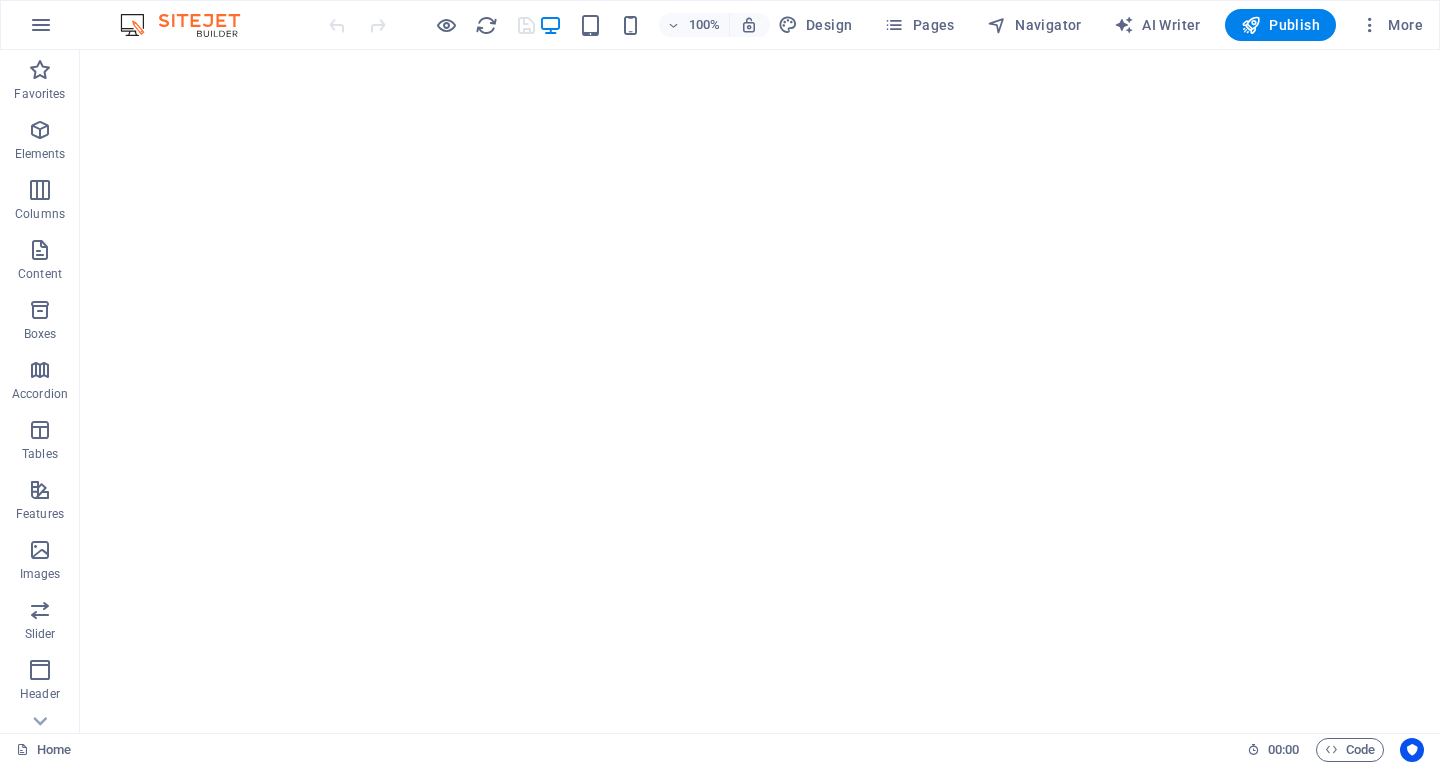 scroll, scrollTop: 0, scrollLeft: 0, axis: both 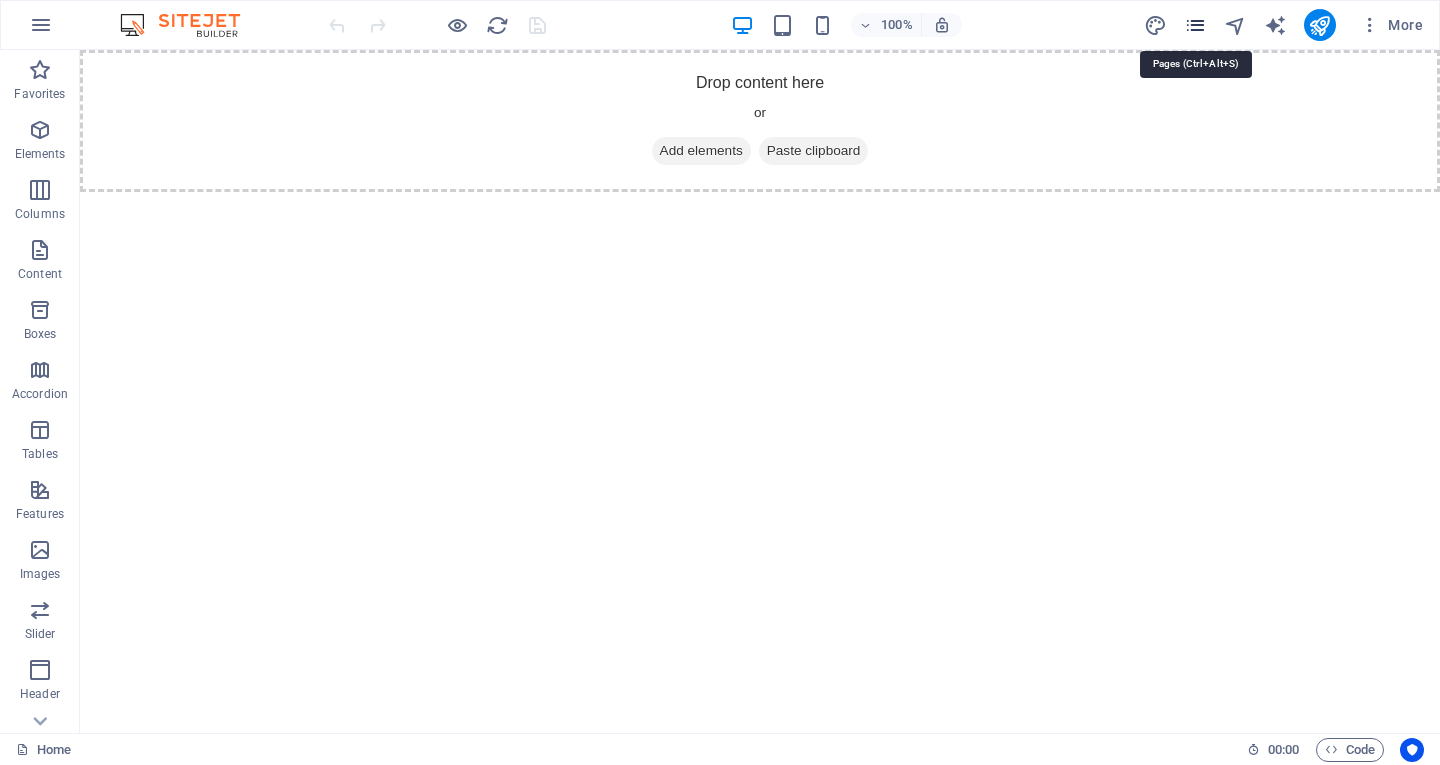 click at bounding box center [1195, 25] 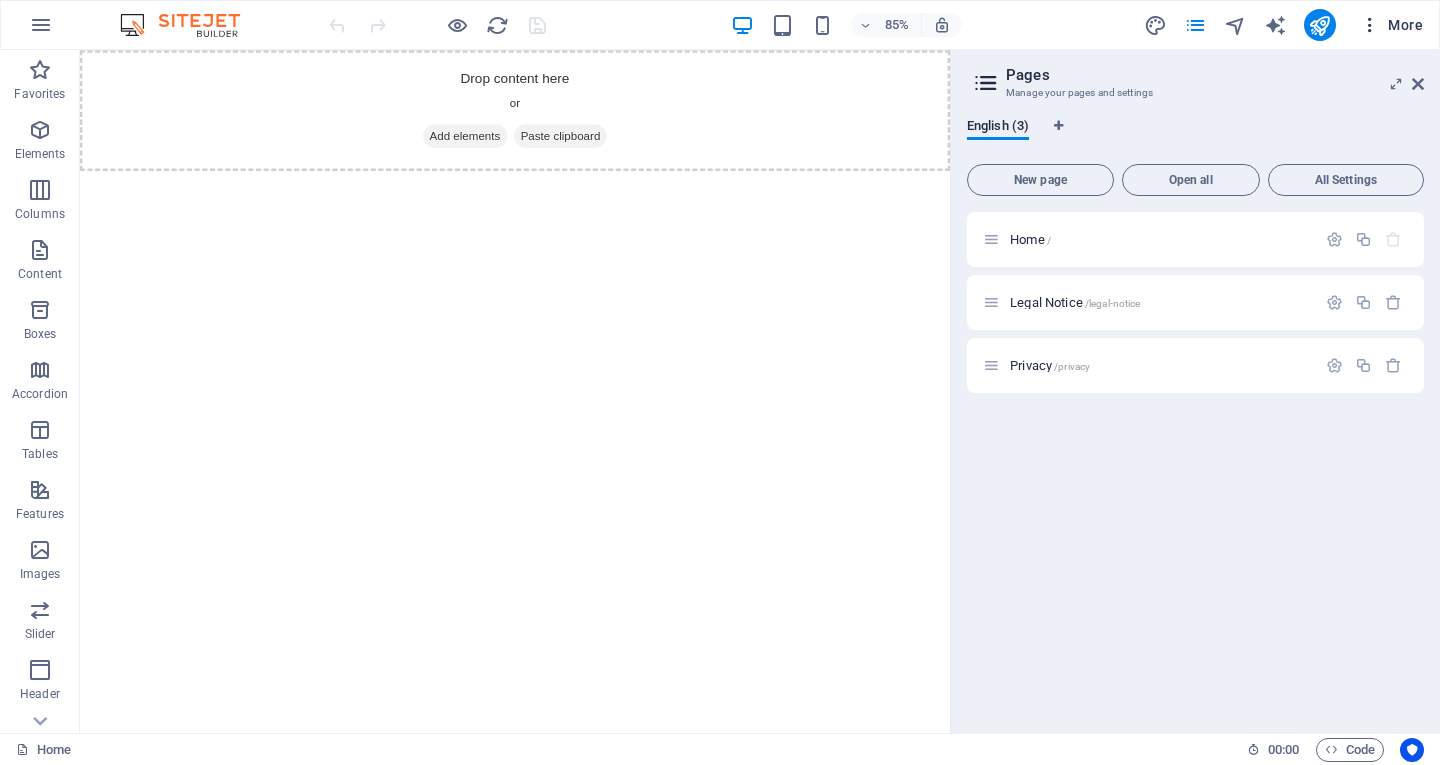 click at bounding box center [1370, 25] 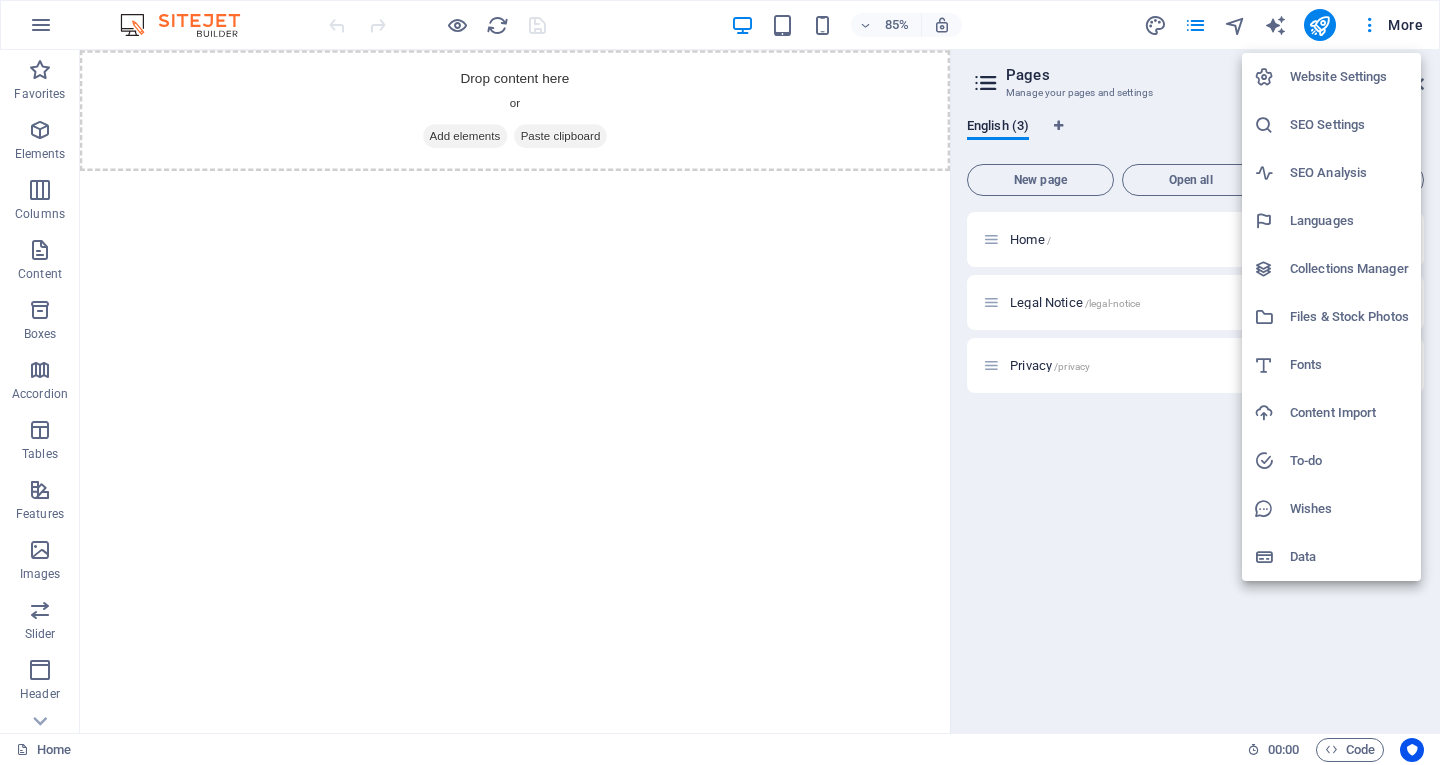 click on "Website Settings" at bounding box center [1349, 77] 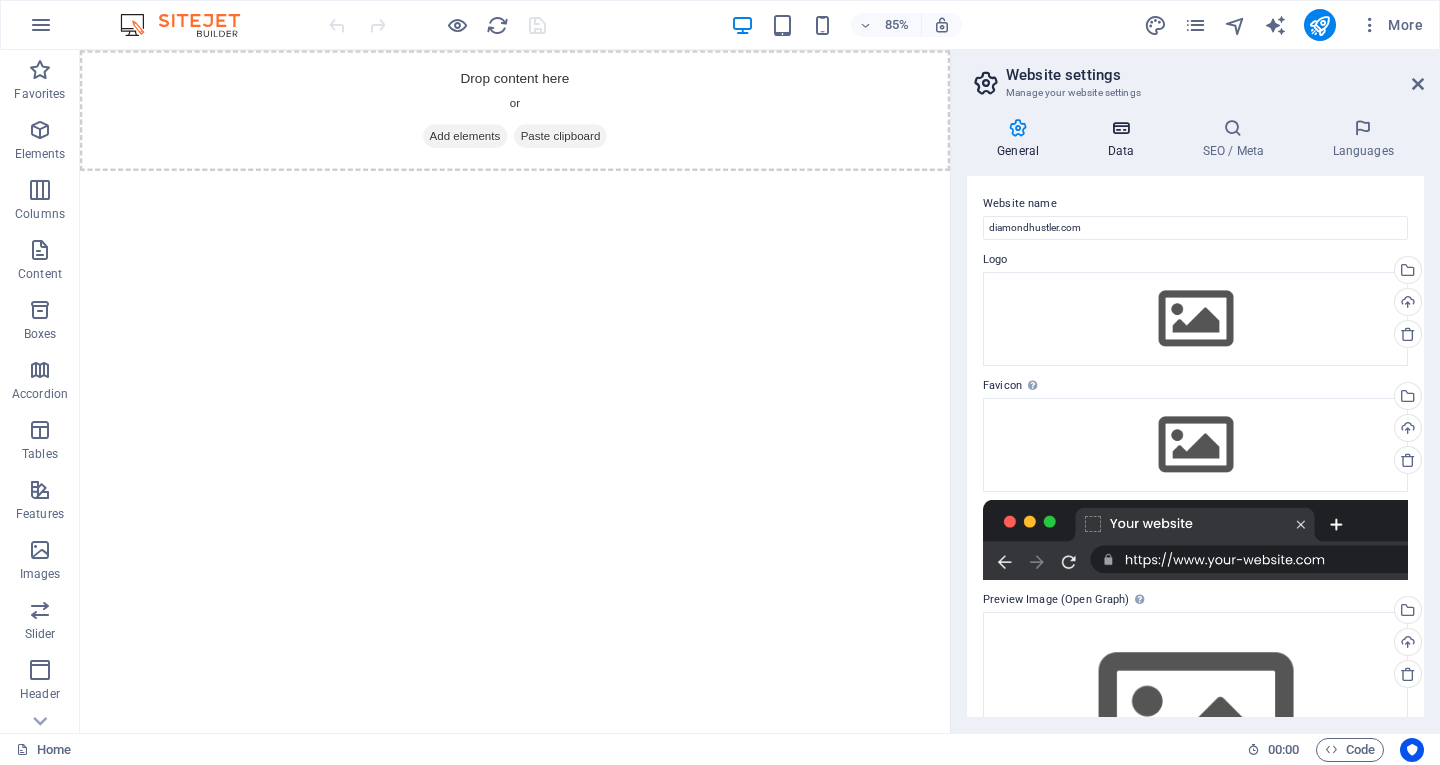 click at bounding box center (1120, 128) 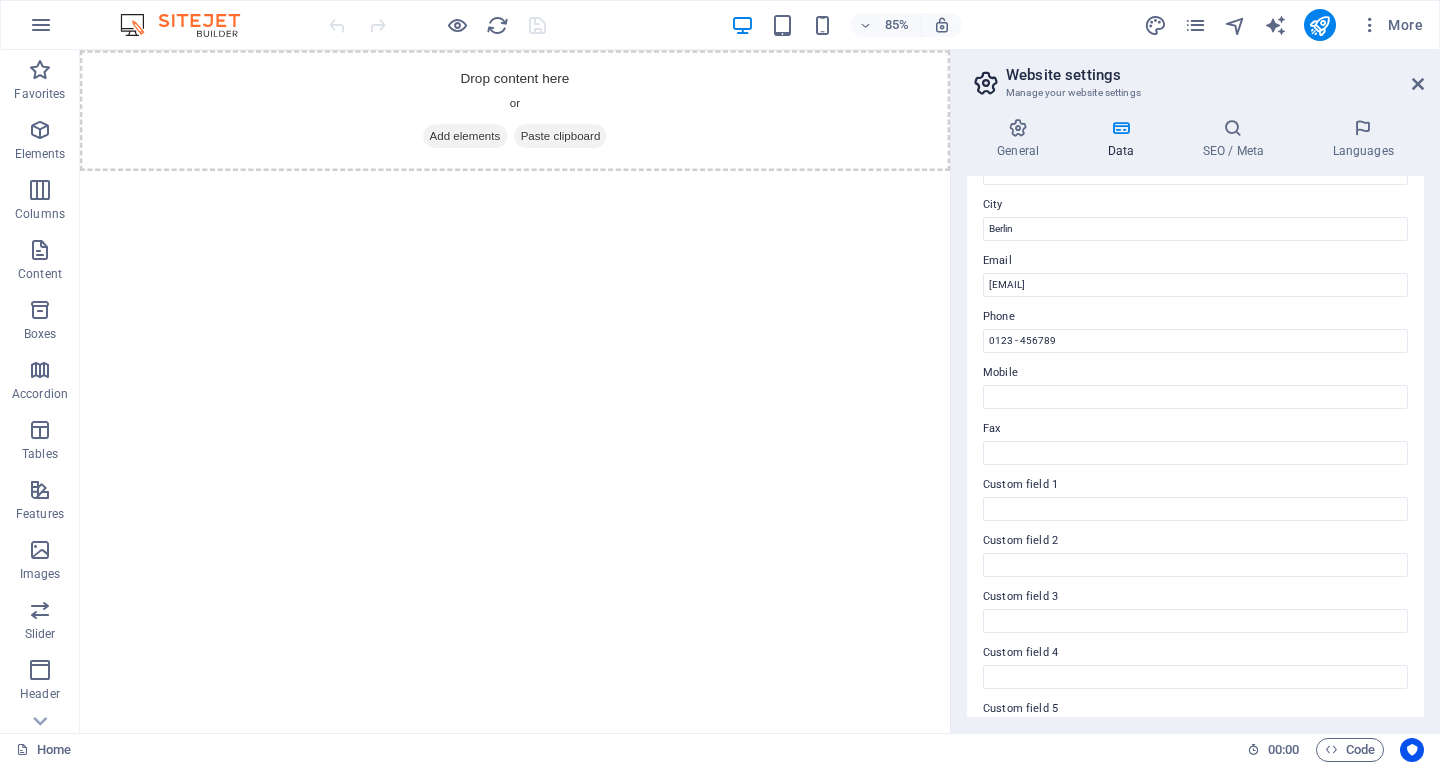 scroll, scrollTop: 220, scrollLeft: 0, axis: vertical 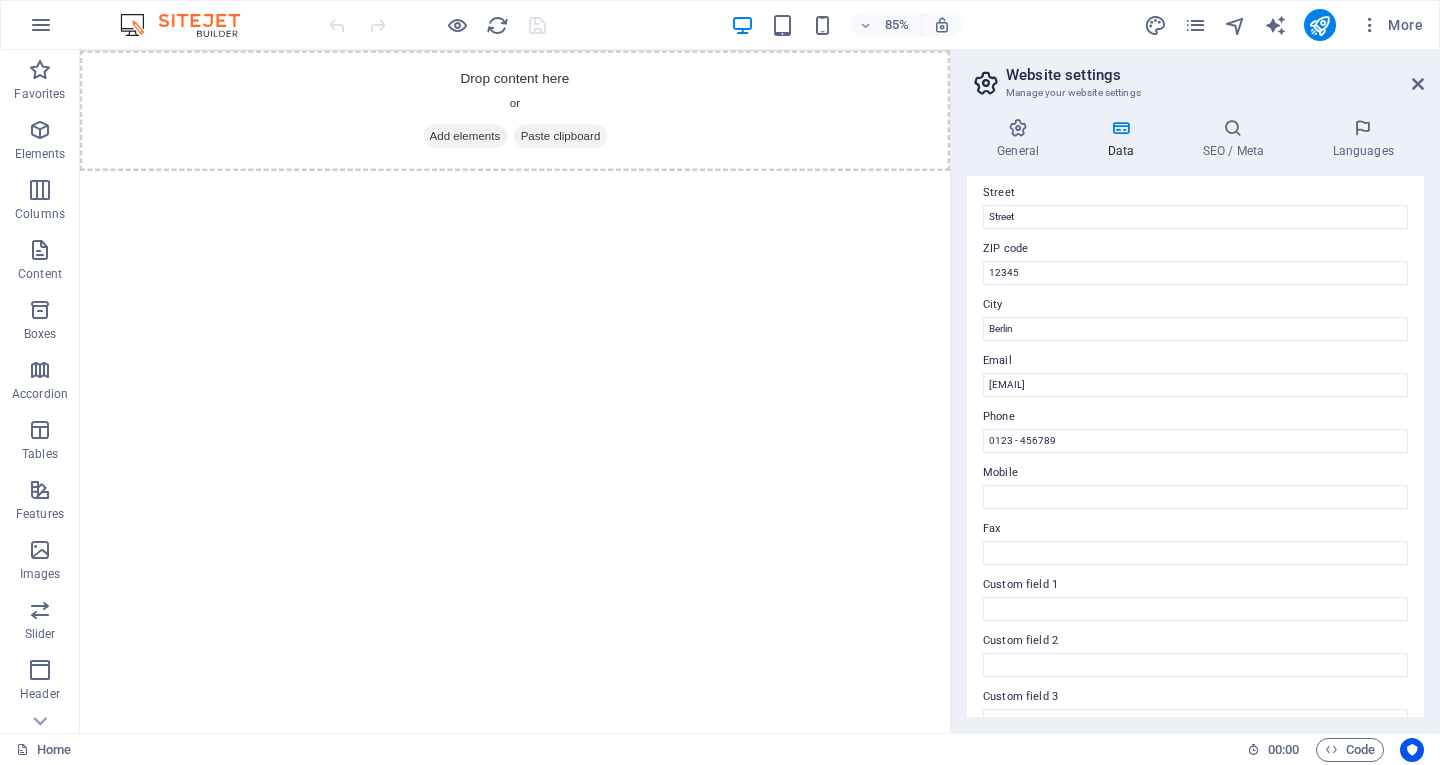 click on "Website settings Manage your website settings  General  Data  SEO / Meta  Languages Website name diamondhustler.com Logo Drag files here, click to choose files or select files from Files or our free stock photos & videos Select files from the file manager, stock photos, or upload file(s) Upload Favicon Set the favicon of your website here. A favicon is a small icon shown in the browser tab next to your website title. It helps visitors identify your website. Drag files here, click to choose files or select files from Files or our free stock photos & videos Select files from the file manager, stock photos, or upload file(s) Upload Preview Image (Open Graph) This image will be shown when the website is shared on social networks Drag files here, click to choose files or select files from Files or our free stock photos & videos Select files from the file manager, stock photos, or upload file(s) Upload Contact data for this website. This can be used everywhere on the website and will update automatically. Company 1" at bounding box center (1195, 391) 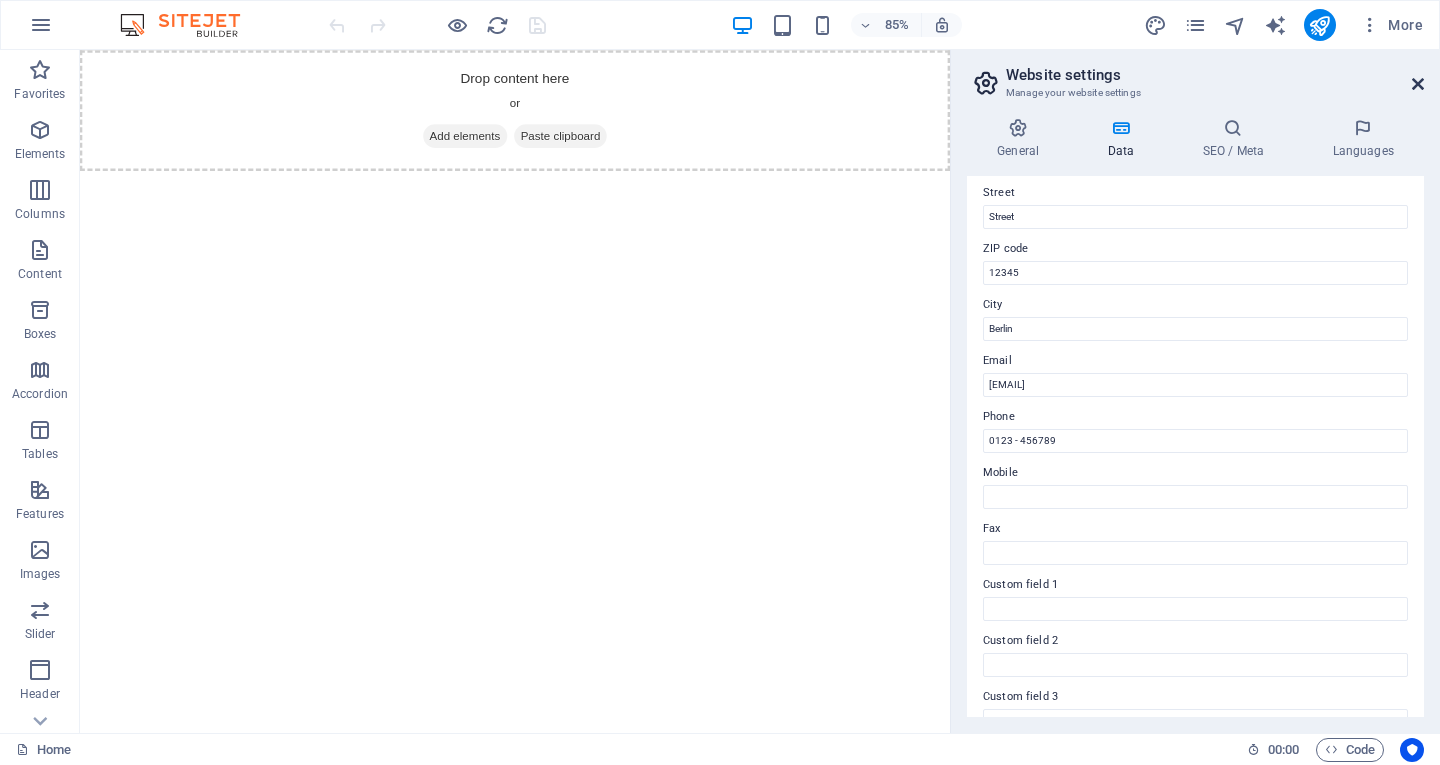 click at bounding box center [1418, 84] 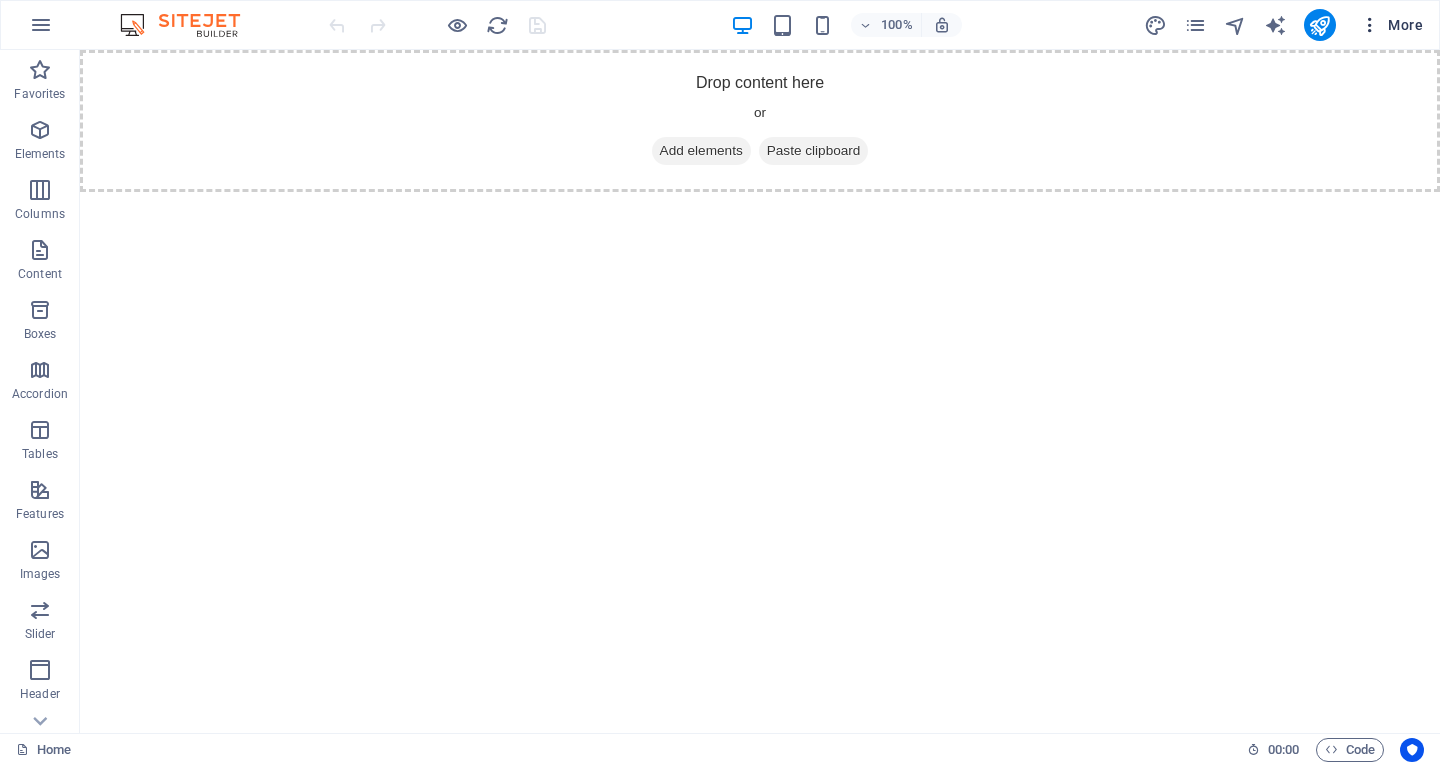 click at bounding box center [1370, 25] 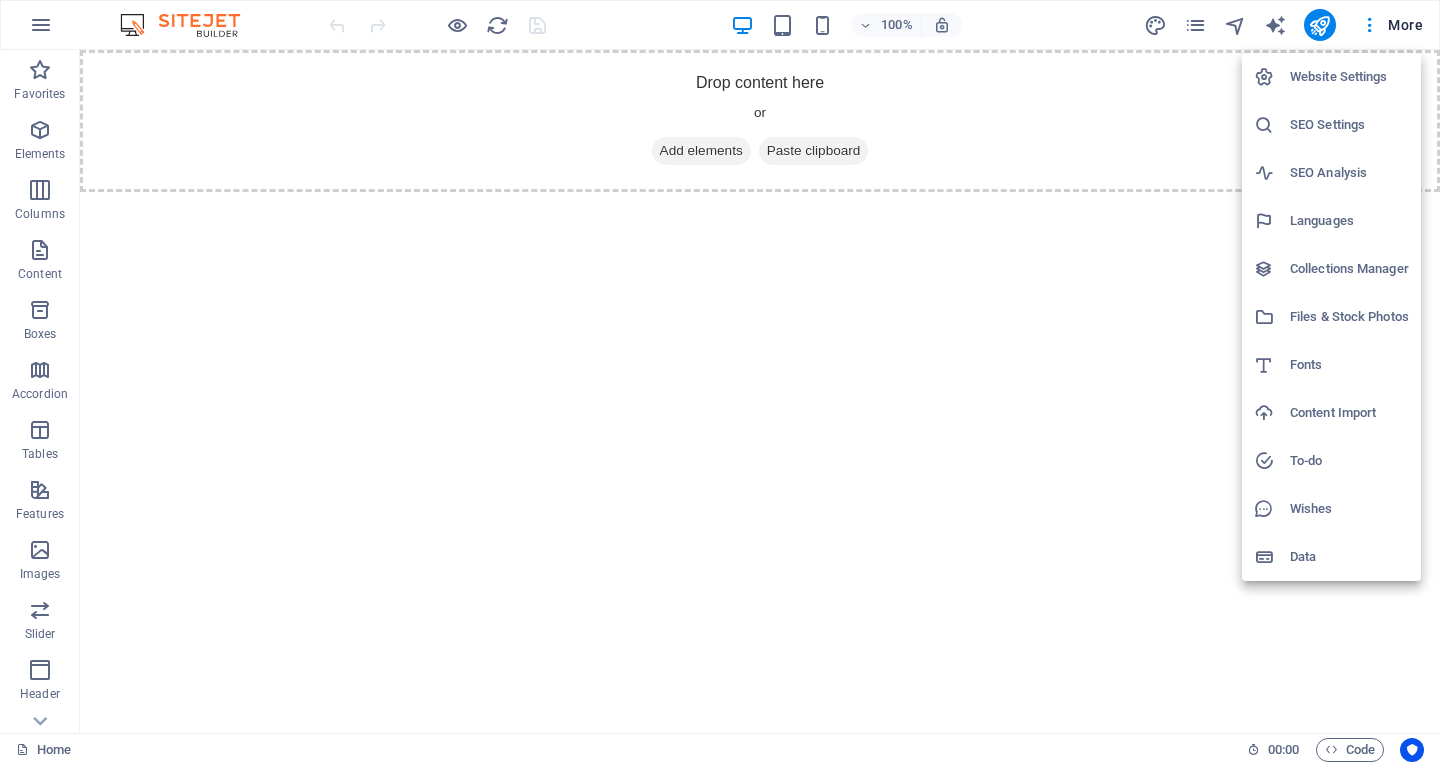click on "Content Import" at bounding box center (1349, 413) 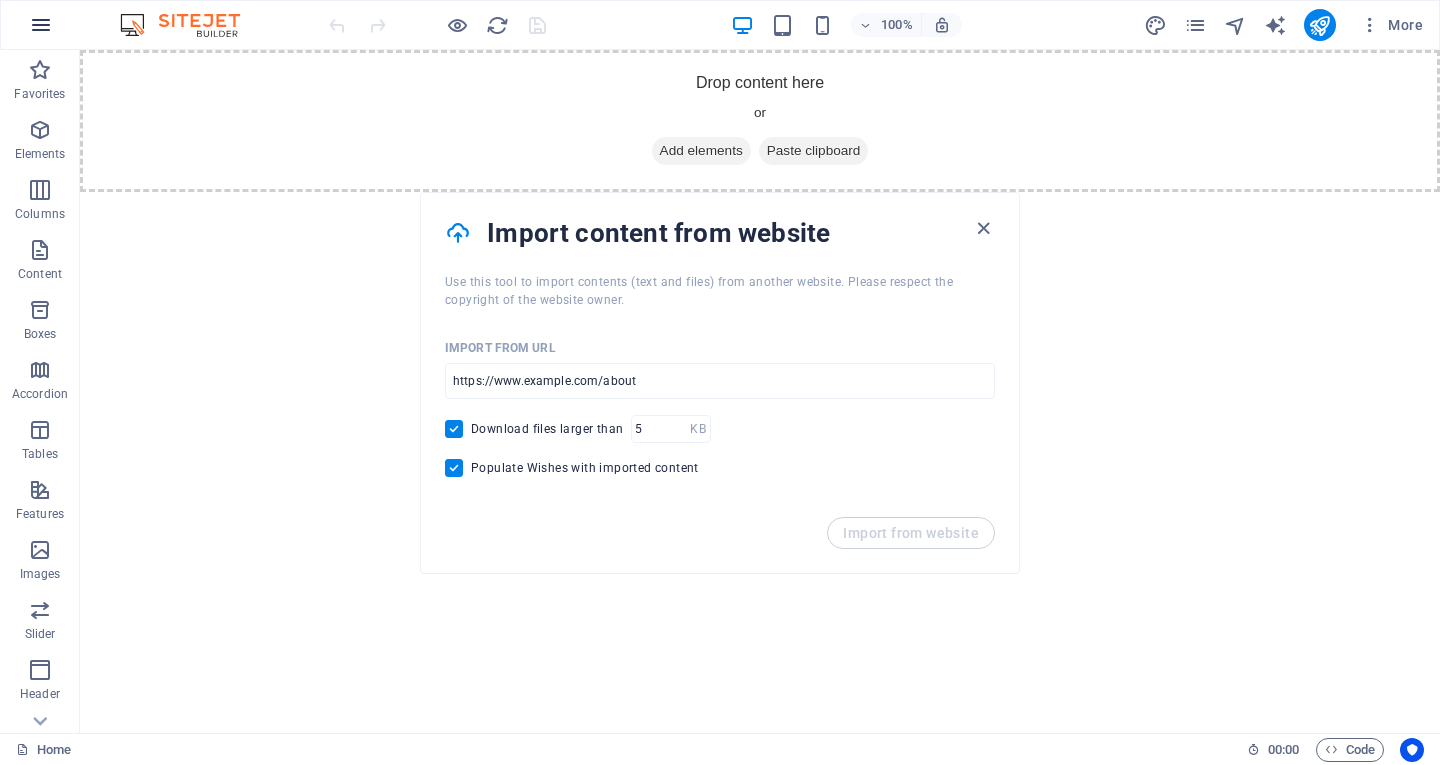 click at bounding box center [41, 25] 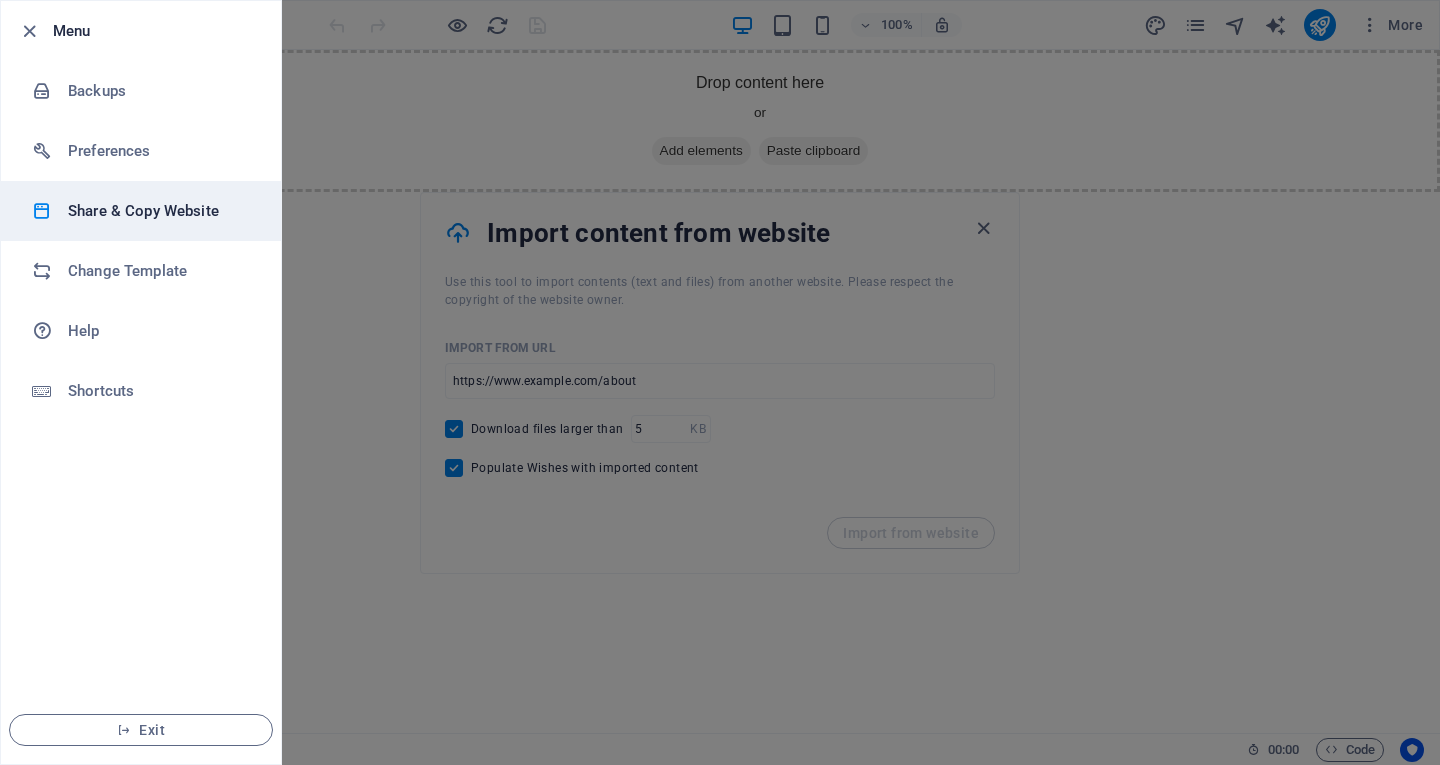 click on "Share & Copy Website" at bounding box center [160, 211] 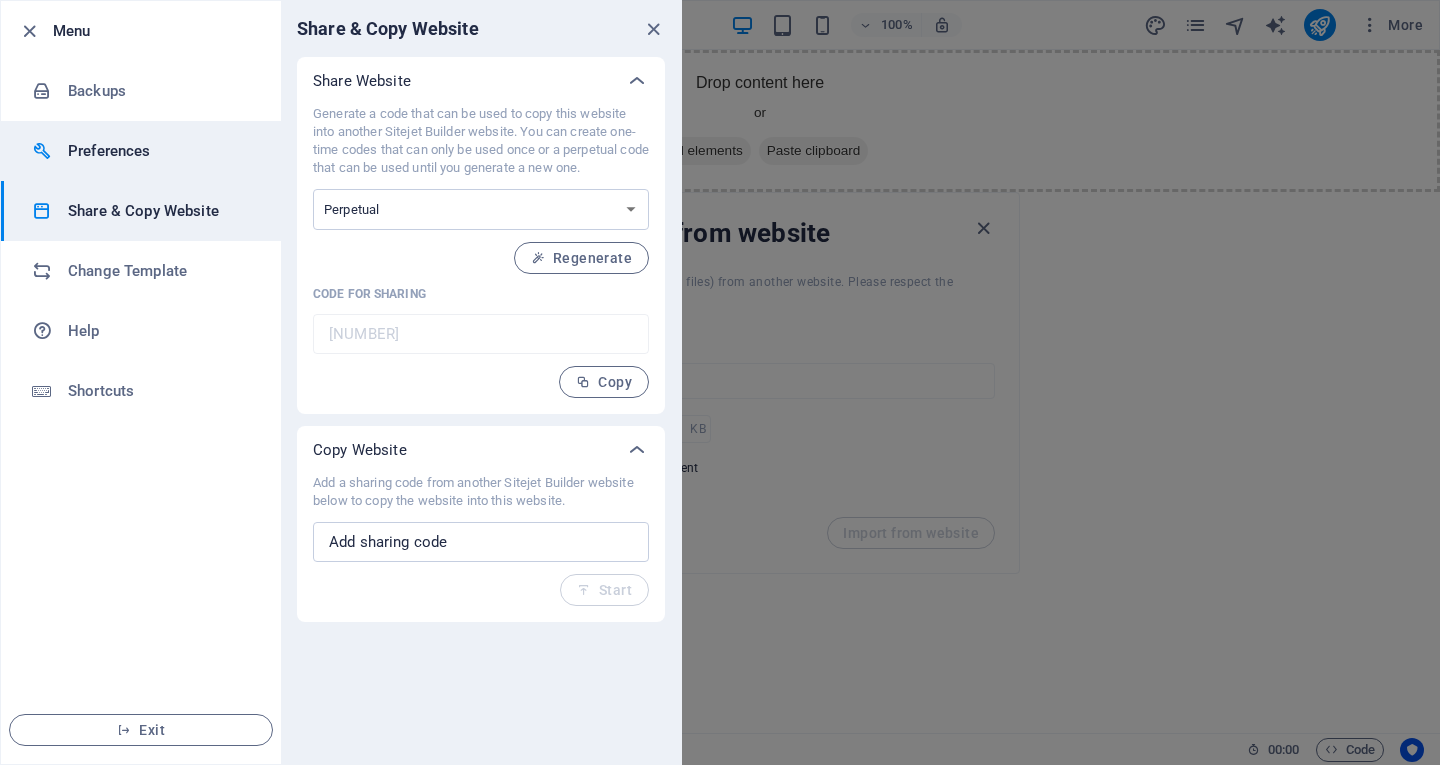 click on "Preferences" at bounding box center [160, 151] 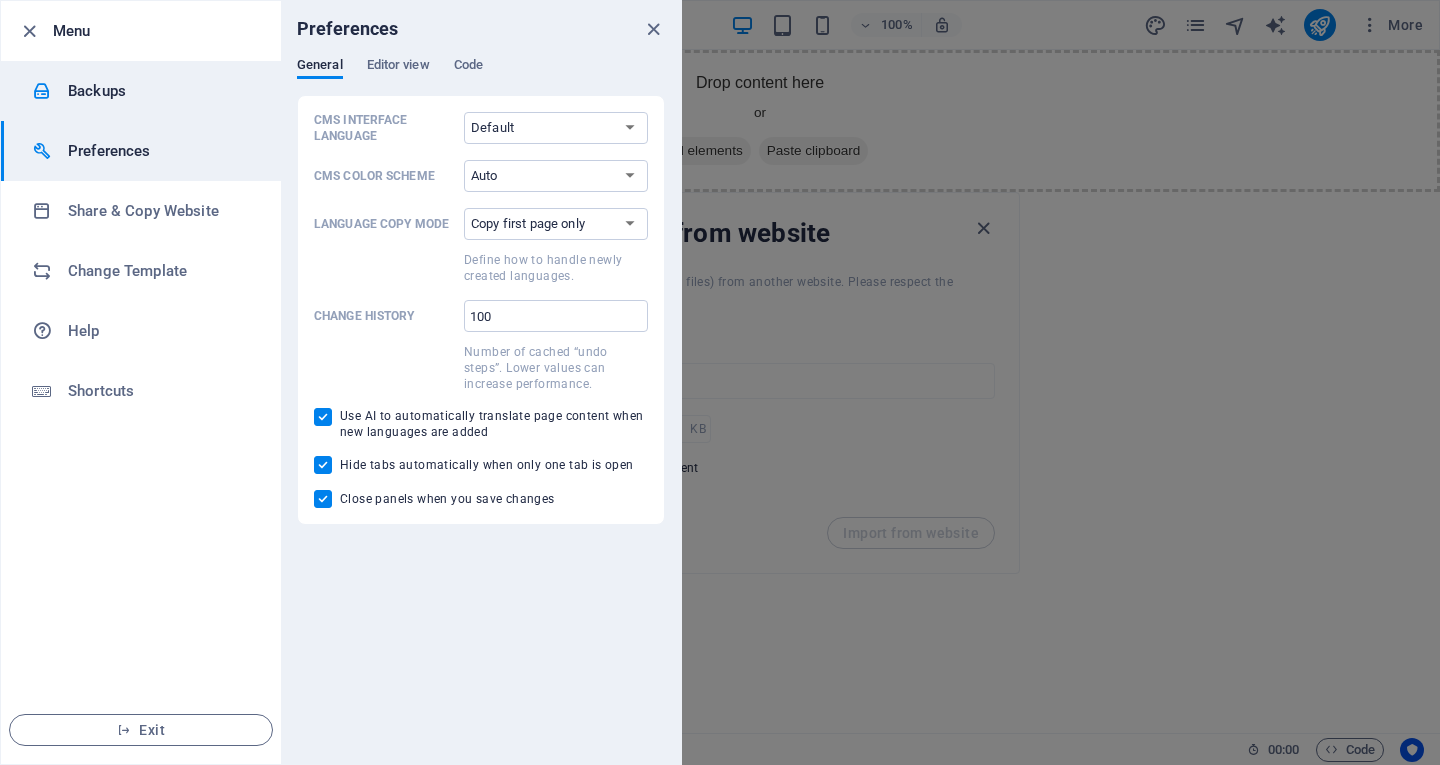 click on "Backups" at bounding box center [160, 91] 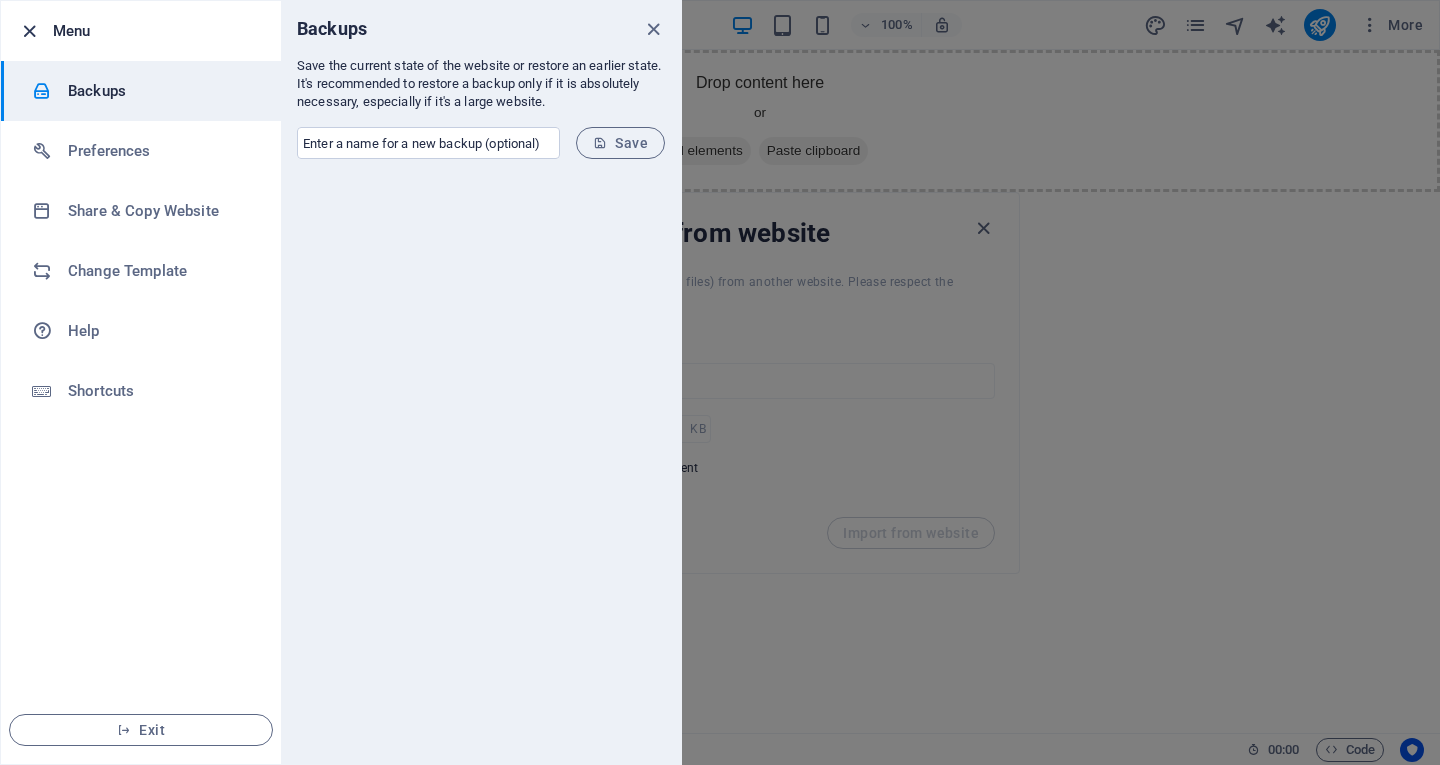 click at bounding box center [29, 31] 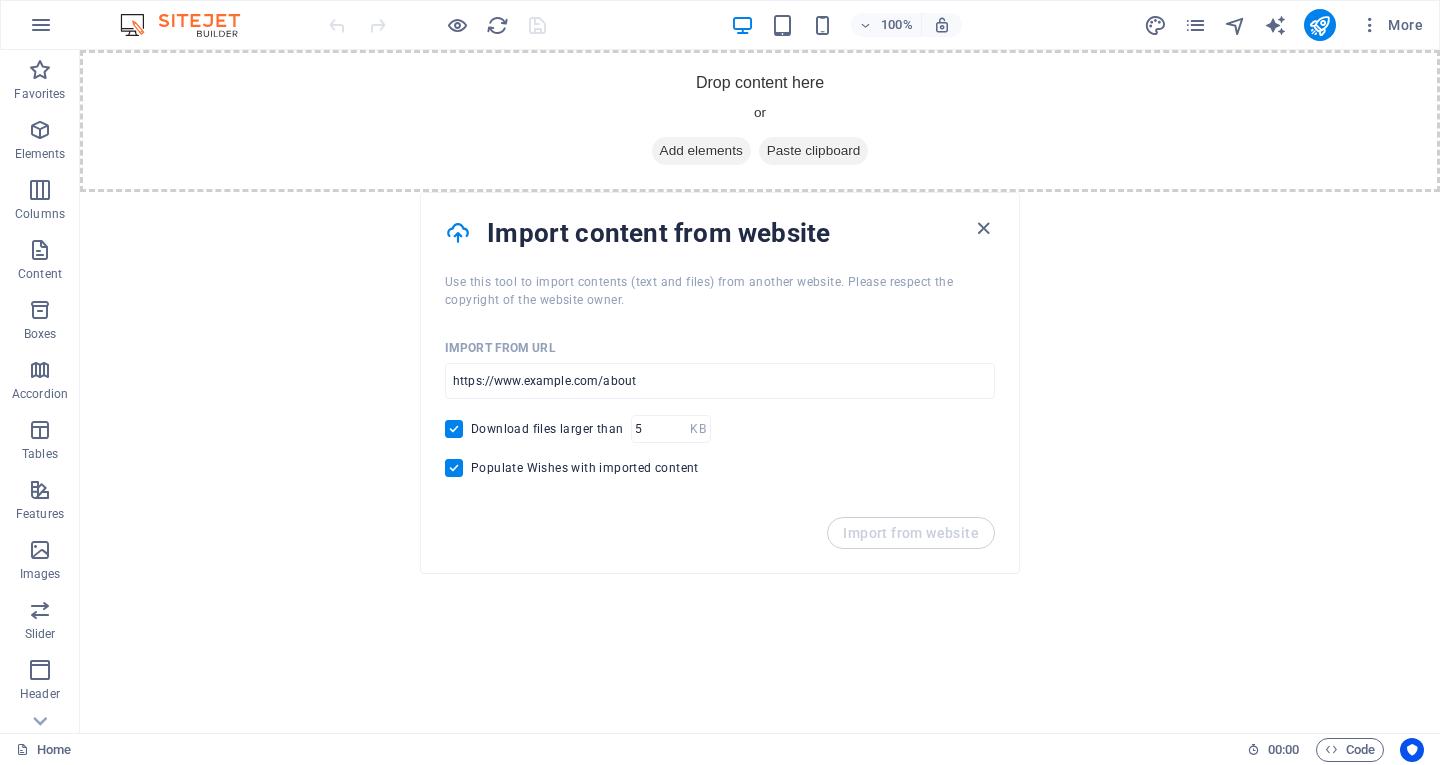 click on "Import content from website" at bounding box center [729, 233] 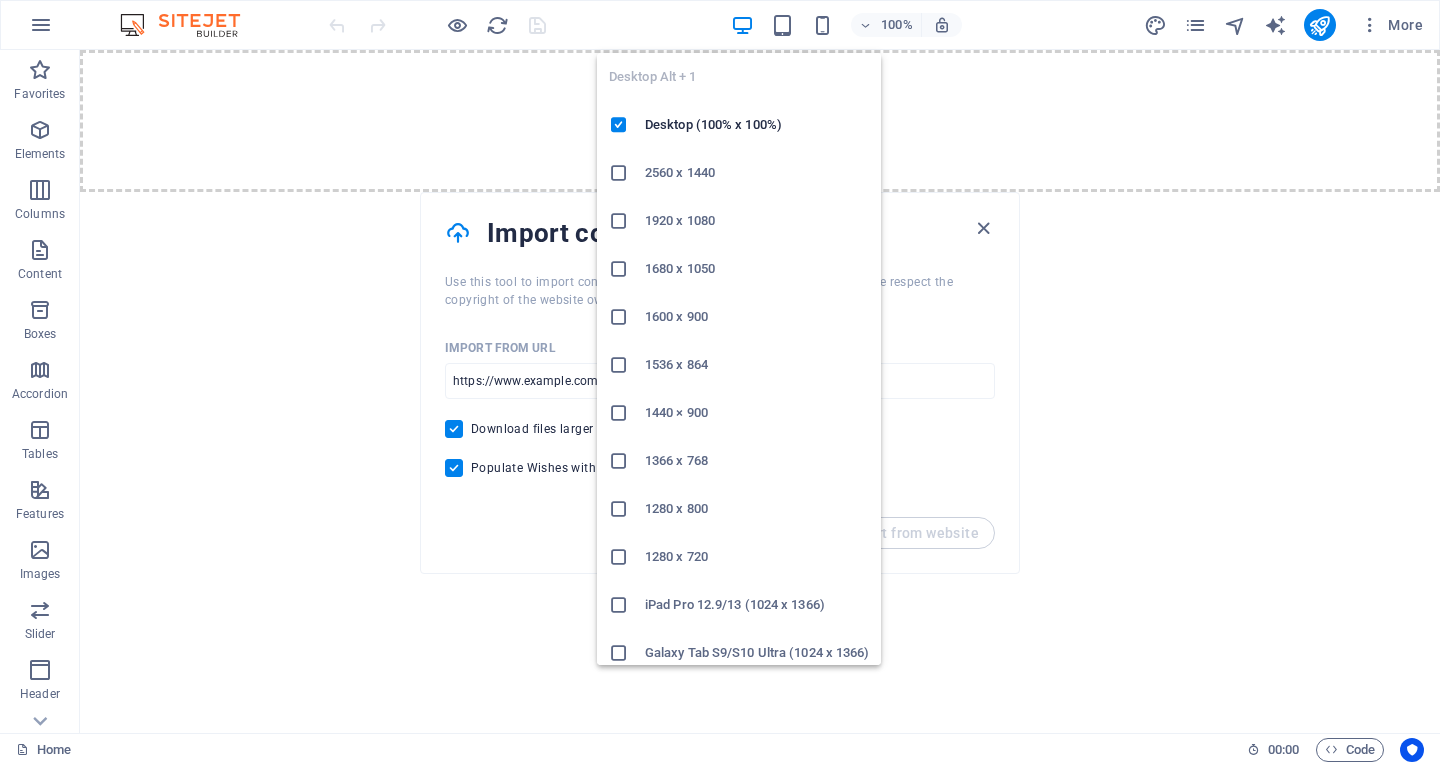 click at bounding box center (742, 25) 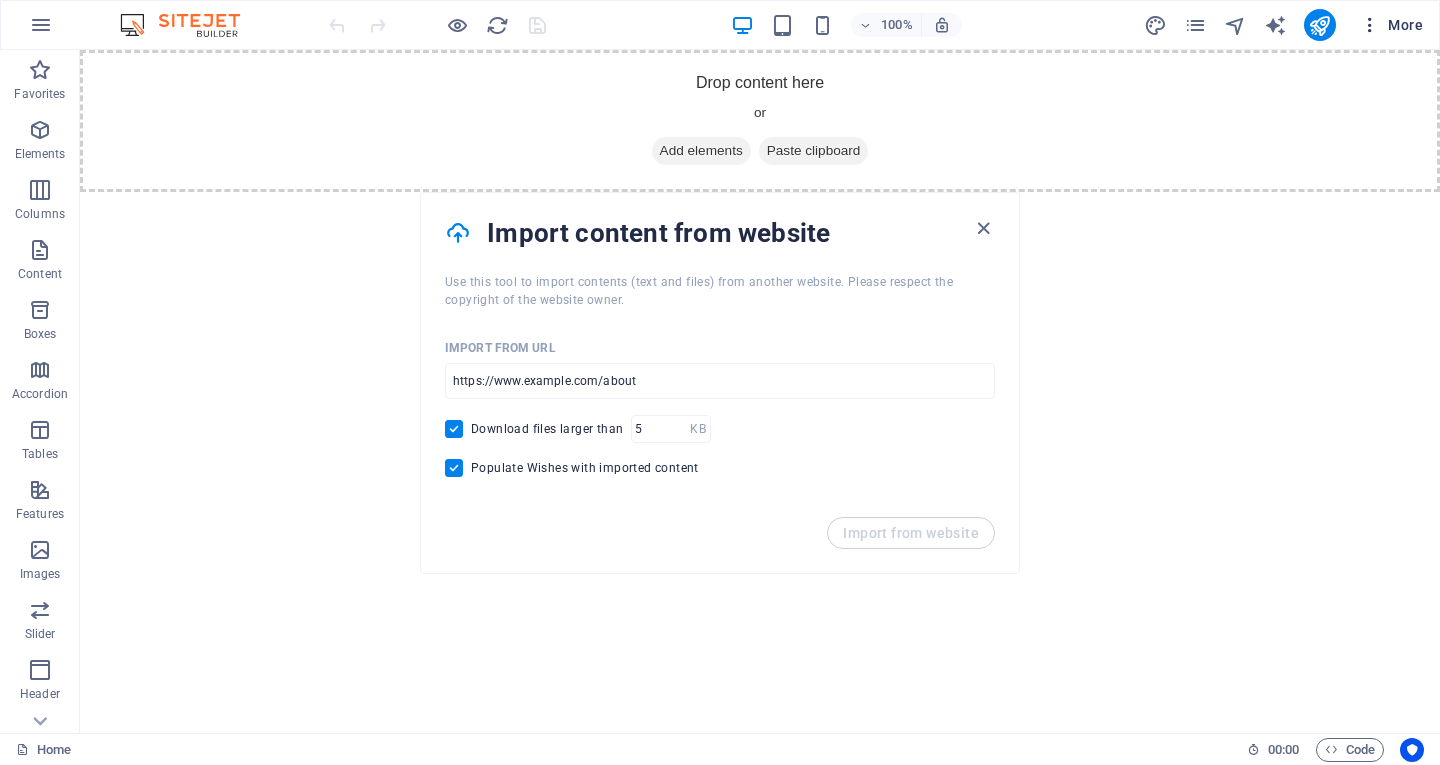 click at bounding box center (1370, 25) 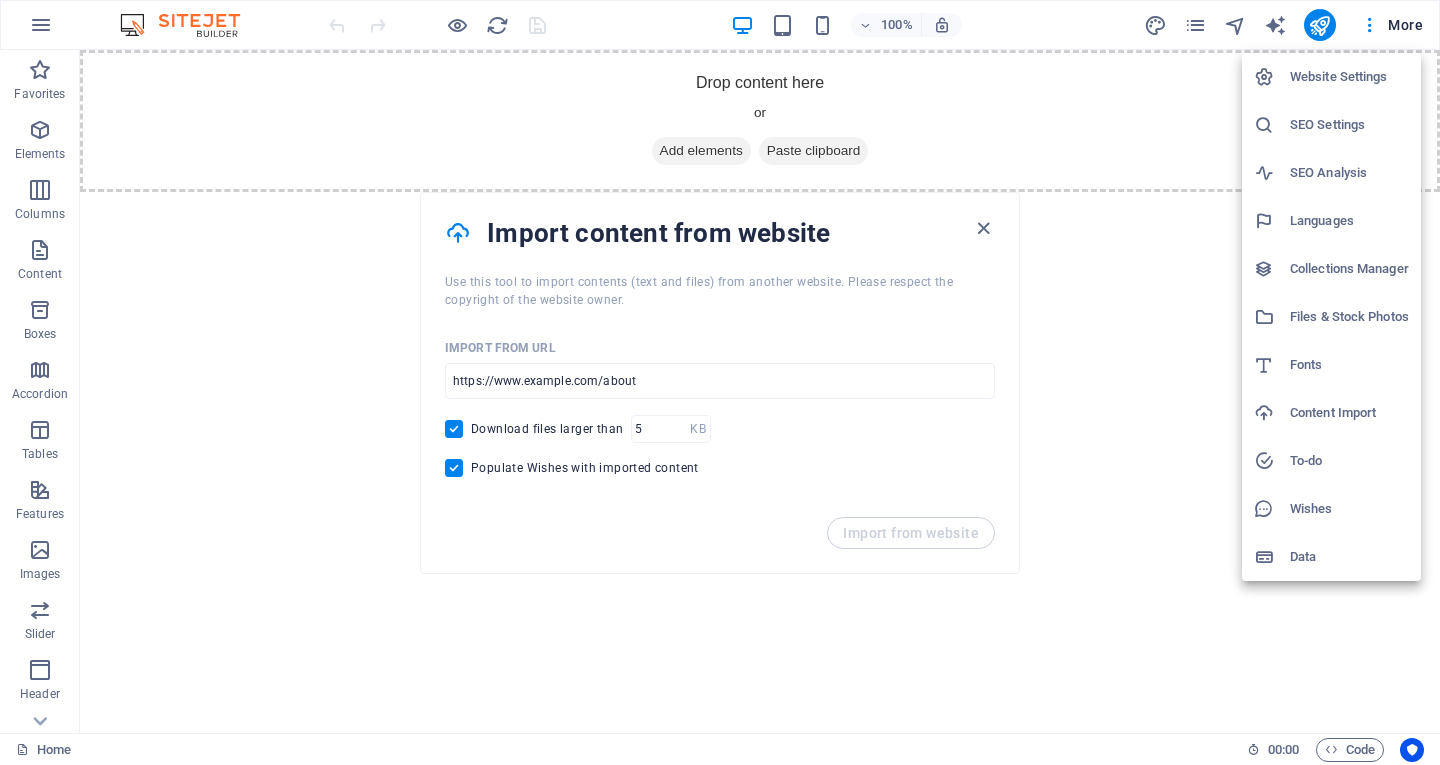 click on "Data" at bounding box center [1331, 557] 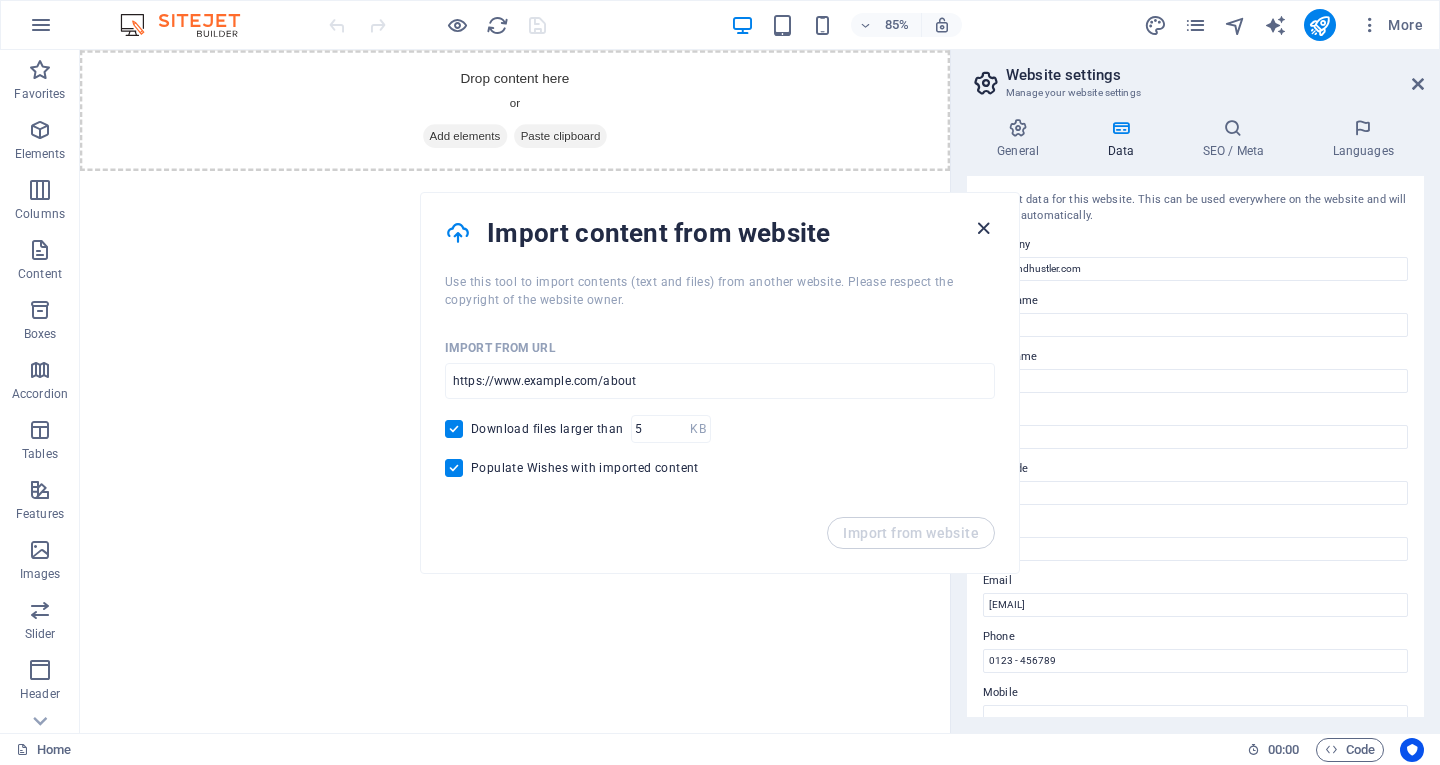 click at bounding box center [983, 228] 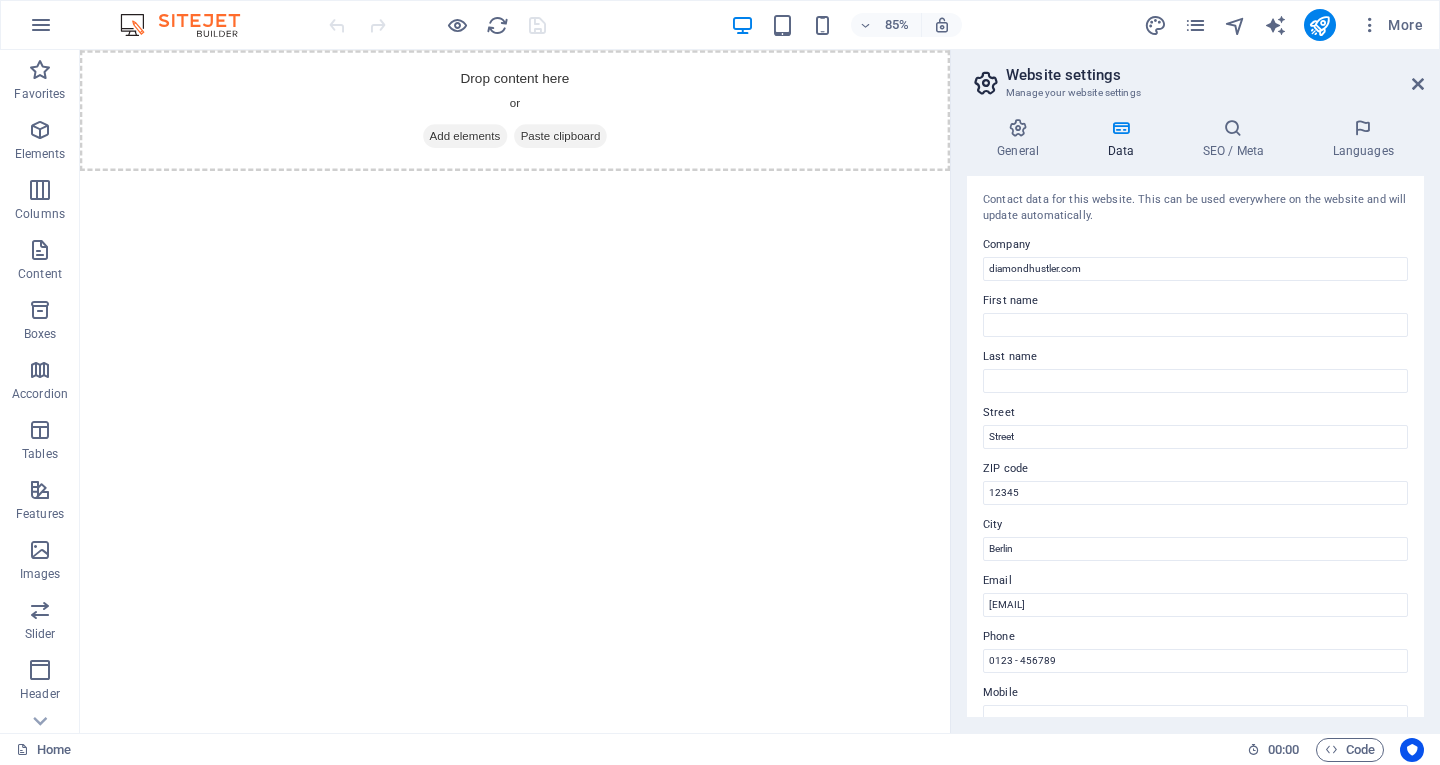 click at bounding box center [190, 25] 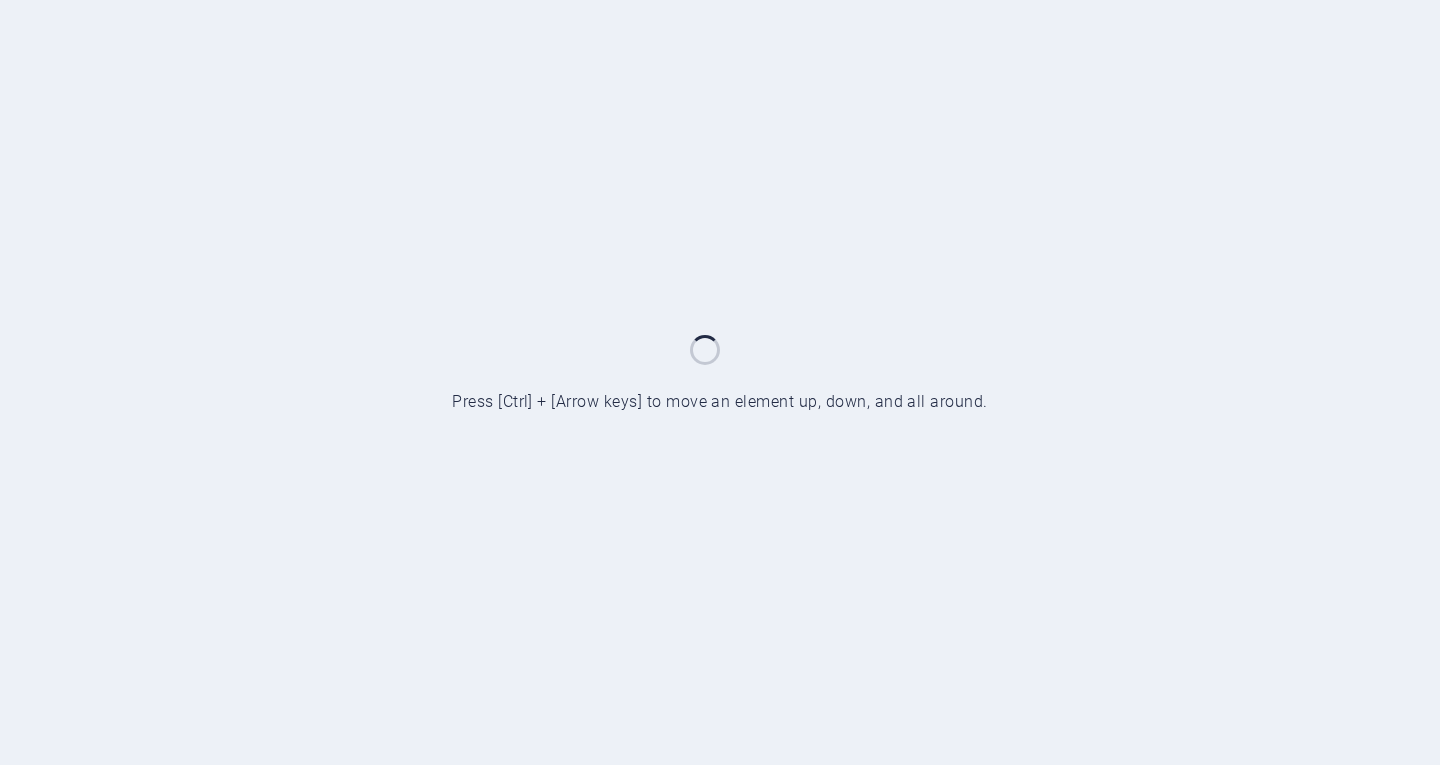scroll, scrollTop: 0, scrollLeft: 0, axis: both 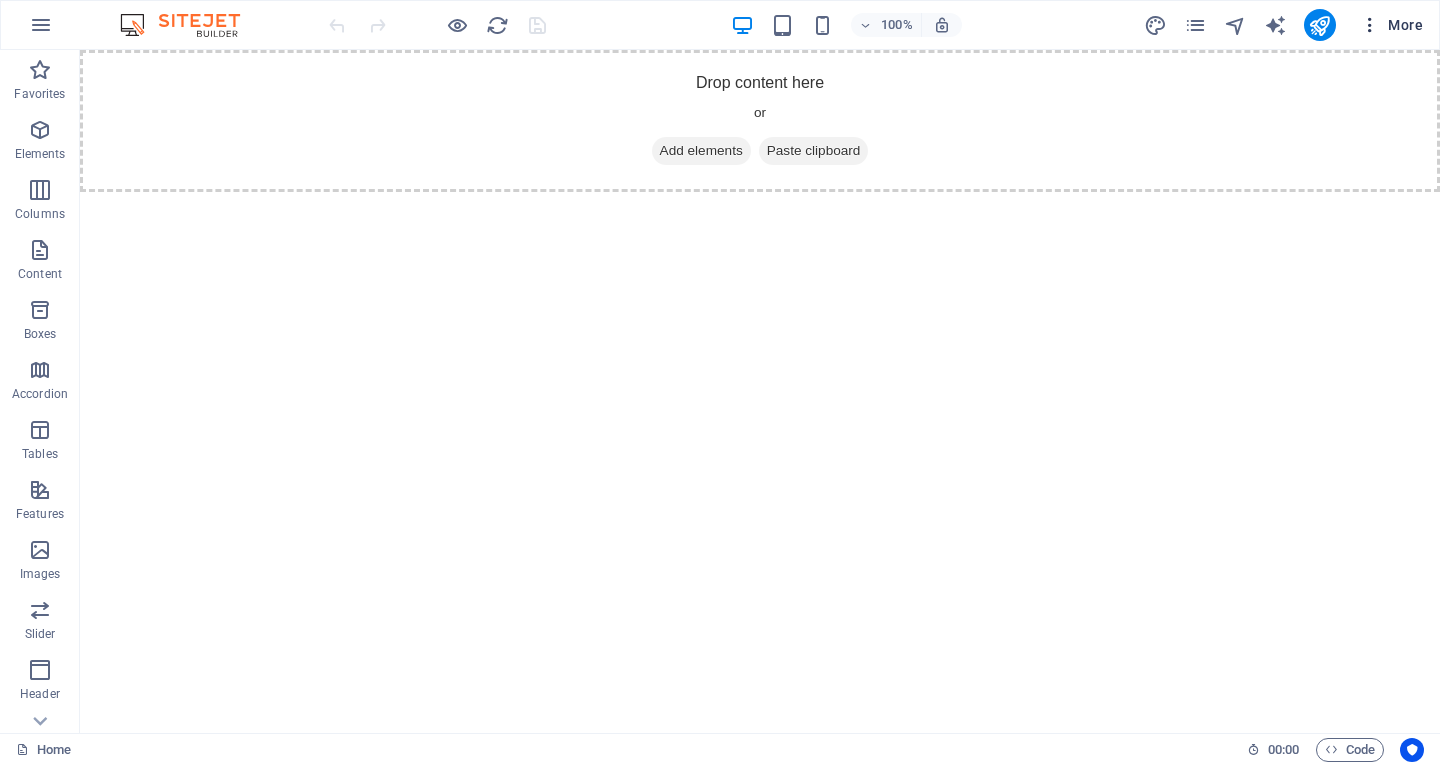 click at bounding box center (1370, 25) 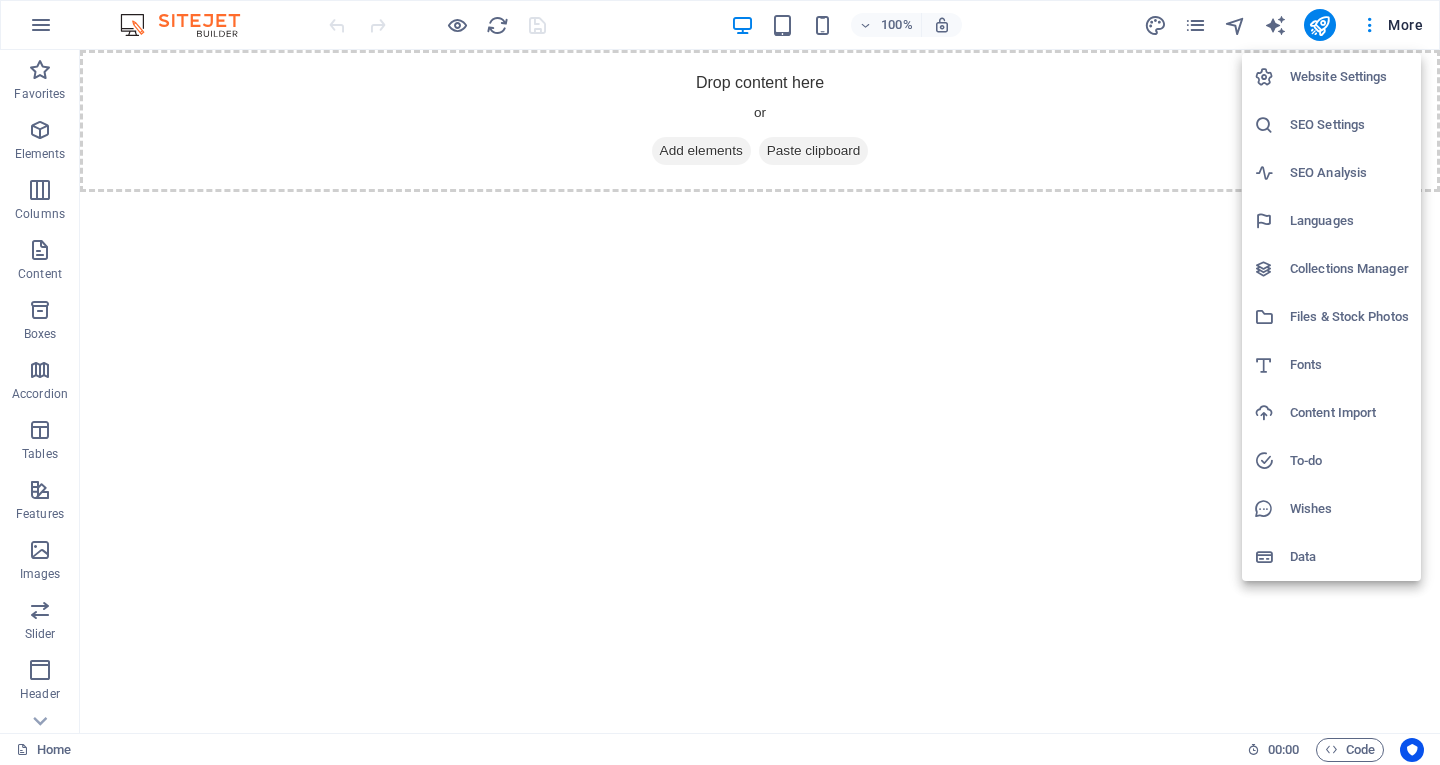 click on "Content Import" at bounding box center [1349, 413] 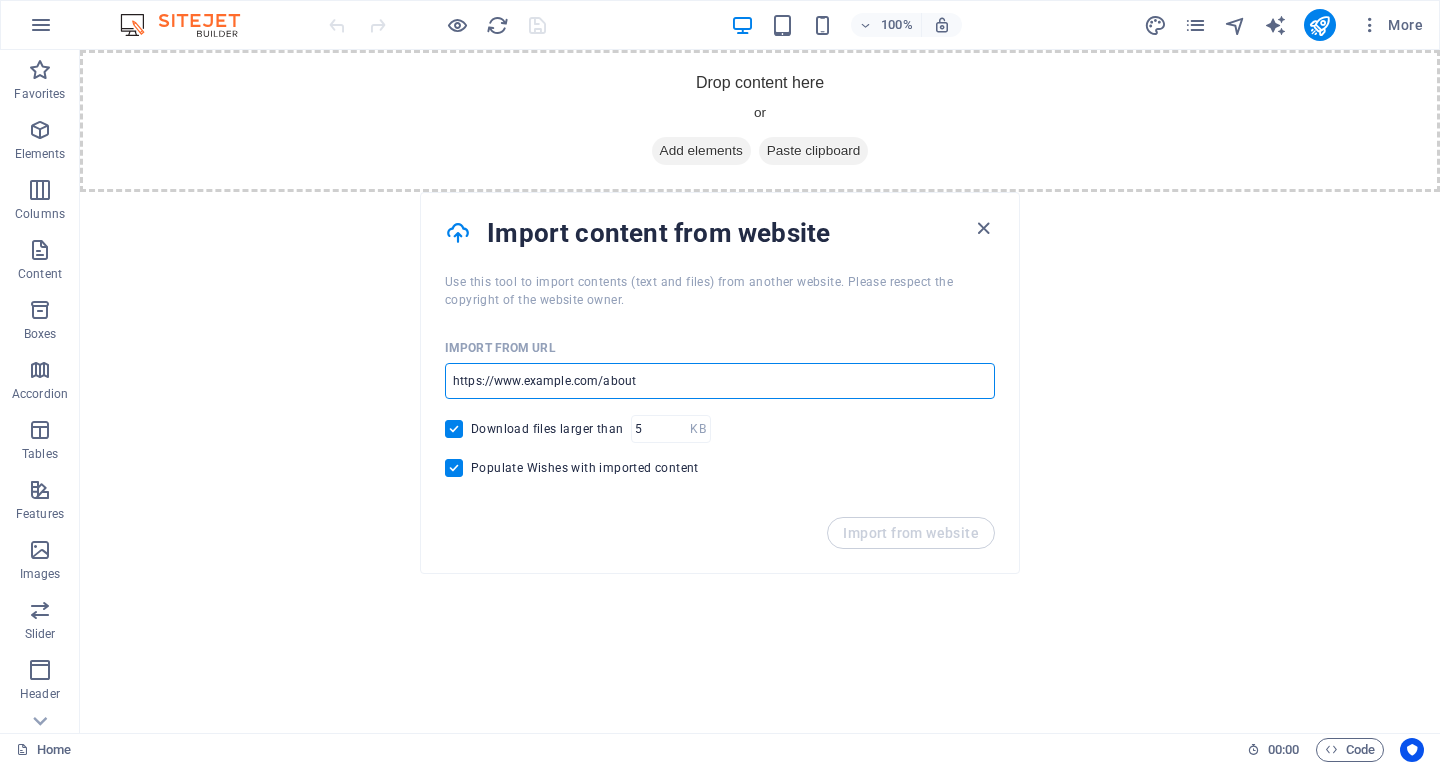 click at bounding box center (720, 381) 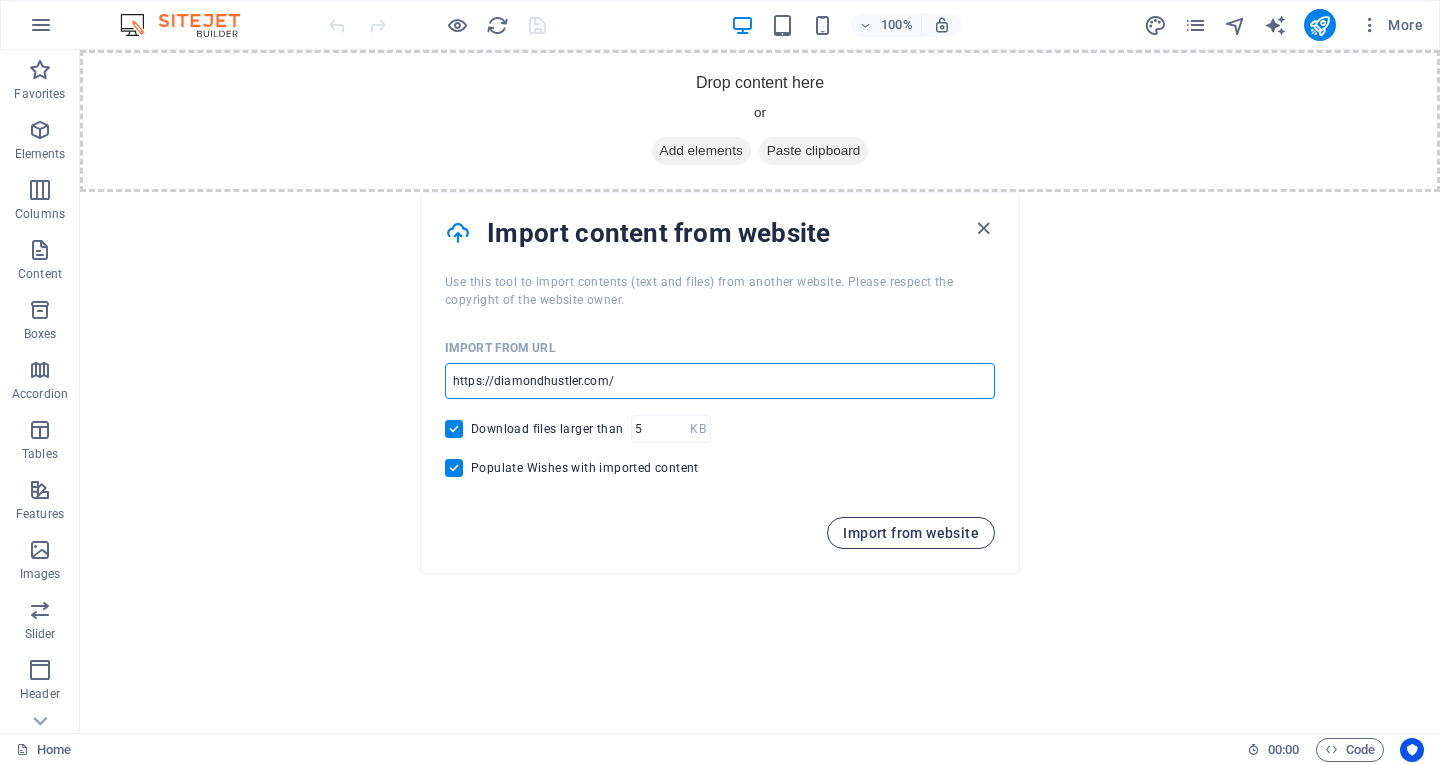 type on "https://diamondhustler.com/" 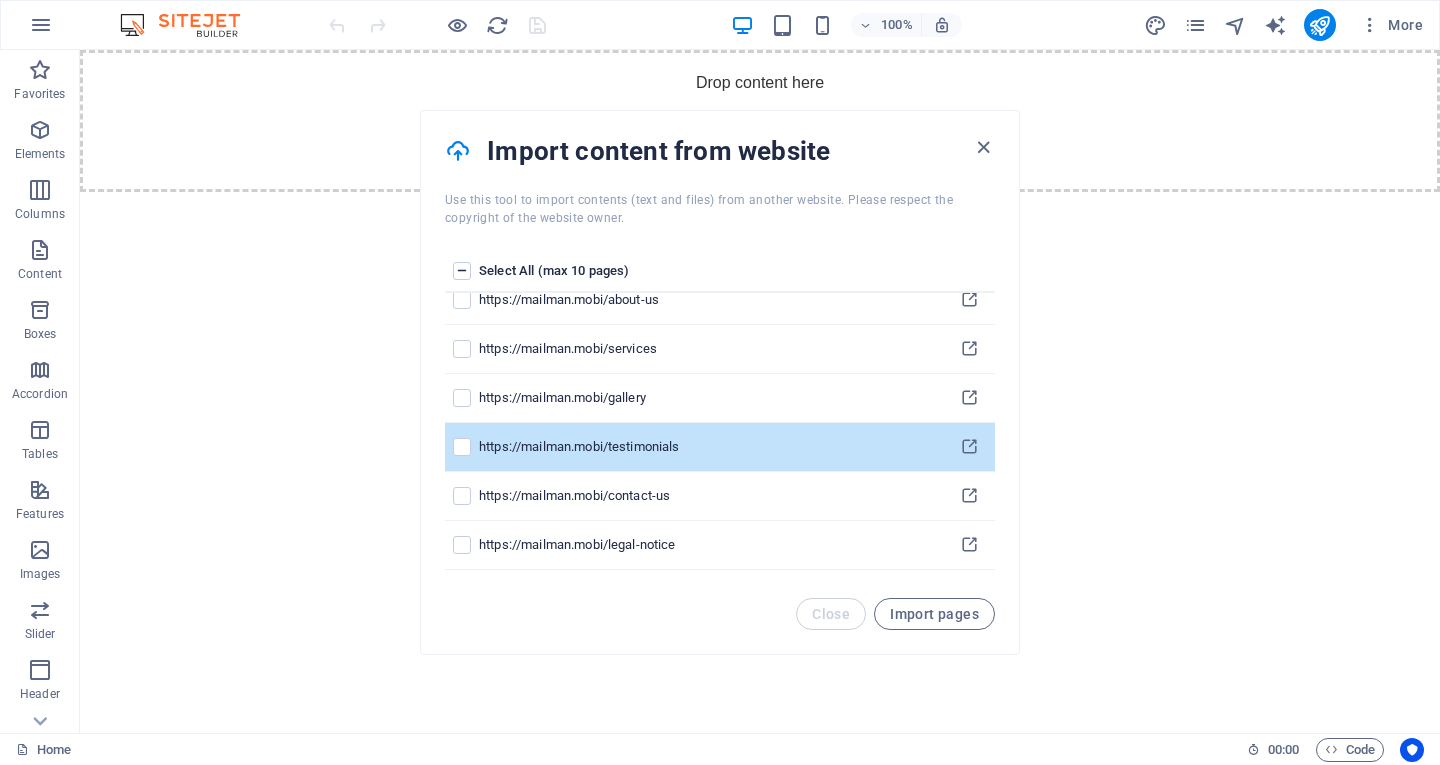 scroll, scrollTop: 0, scrollLeft: 0, axis: both 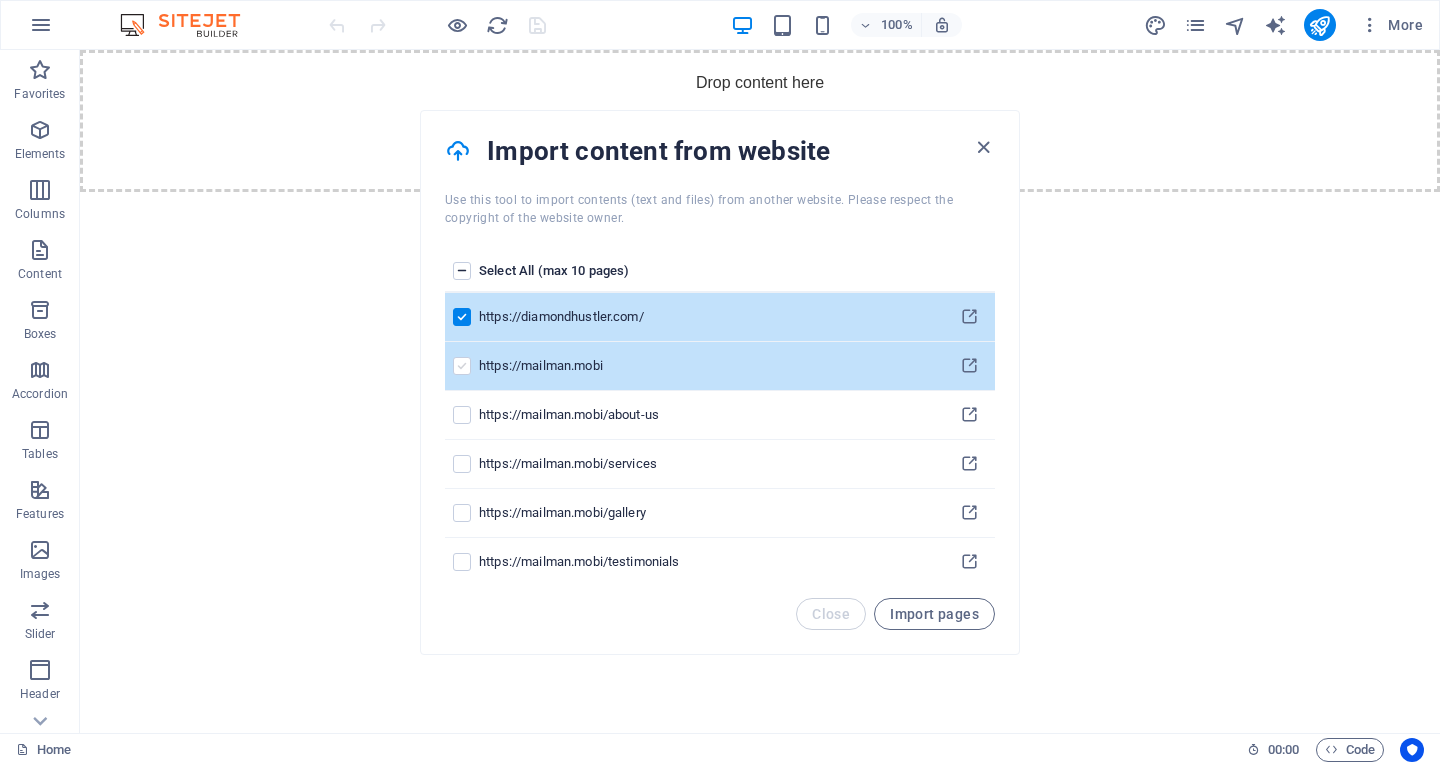 click at bounding box center [462, 366] 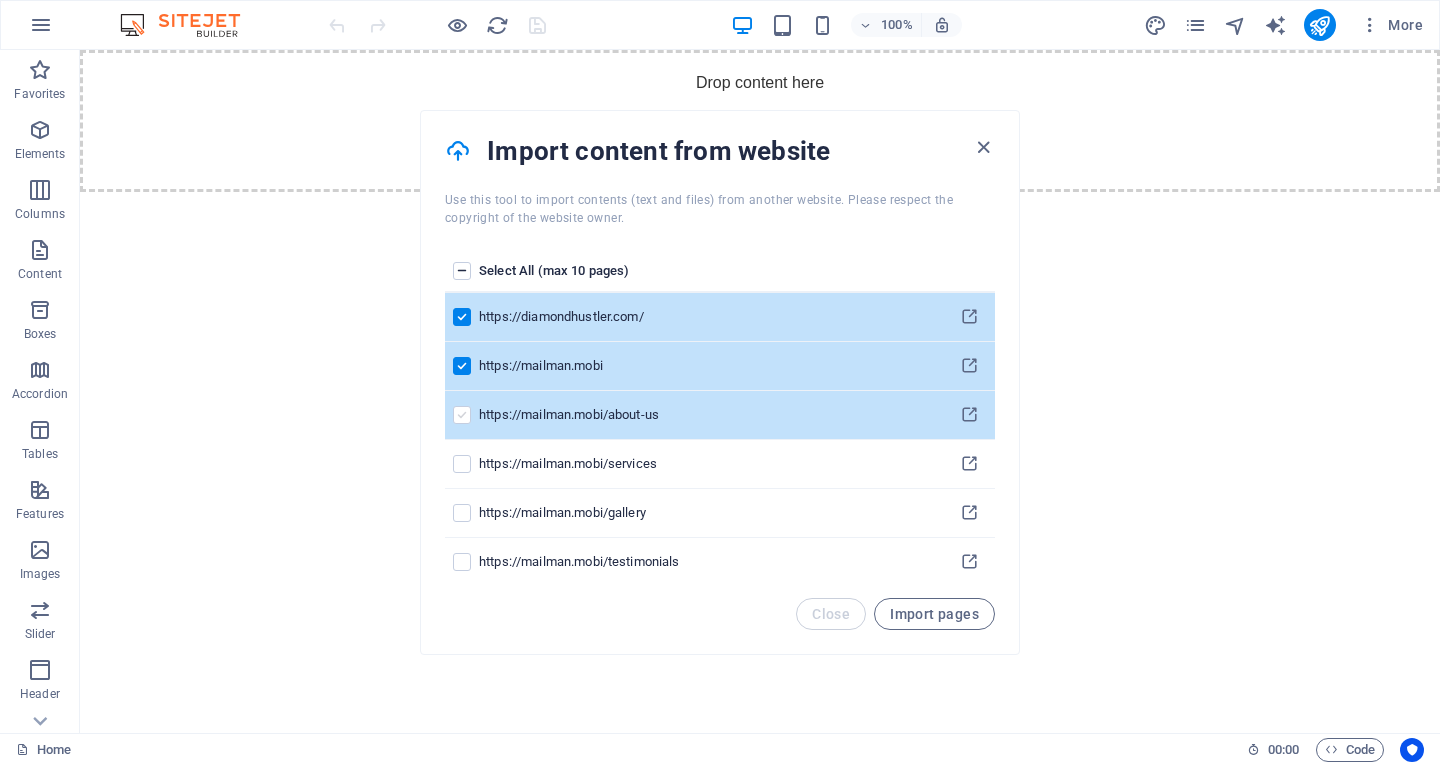 click at bounding box center (462, 415) 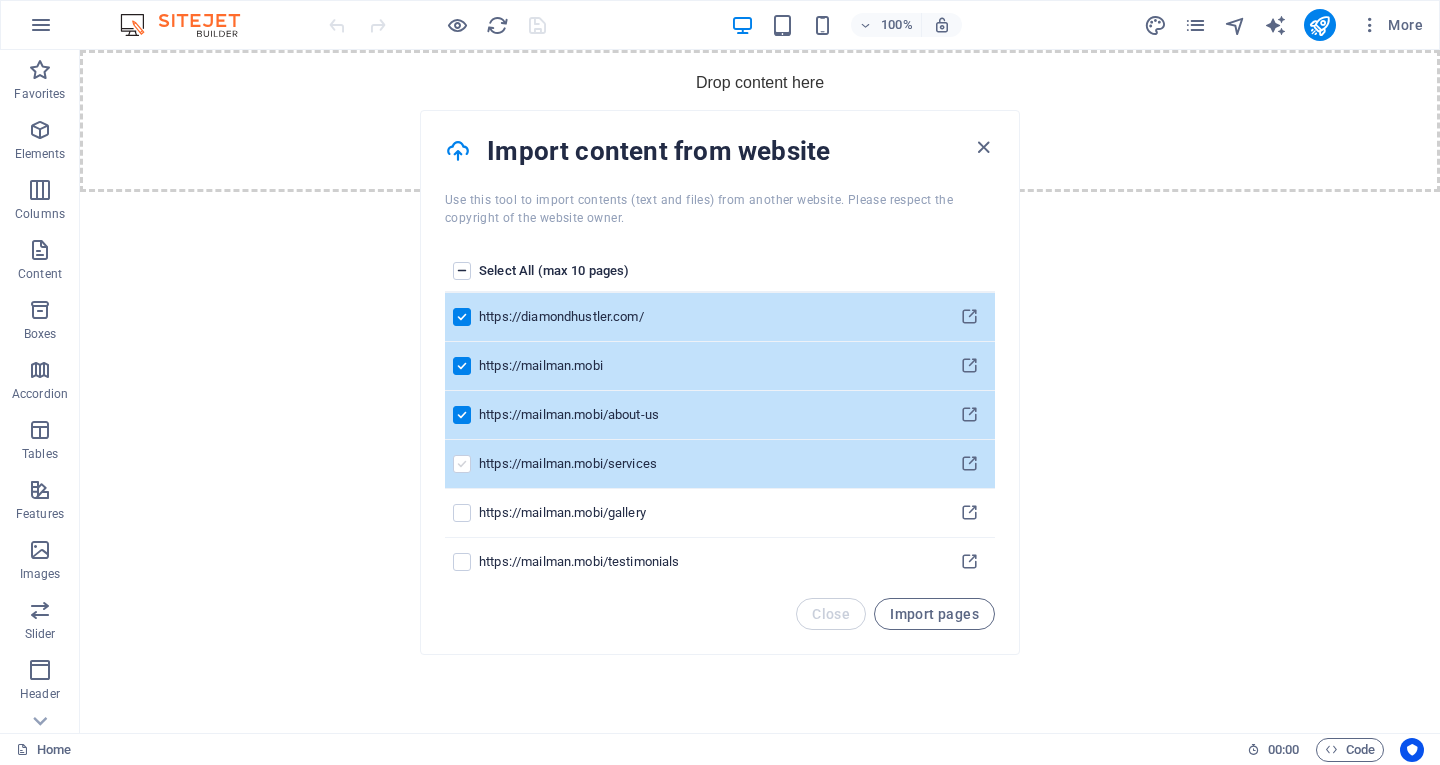 click at bounding box center (462, 464) 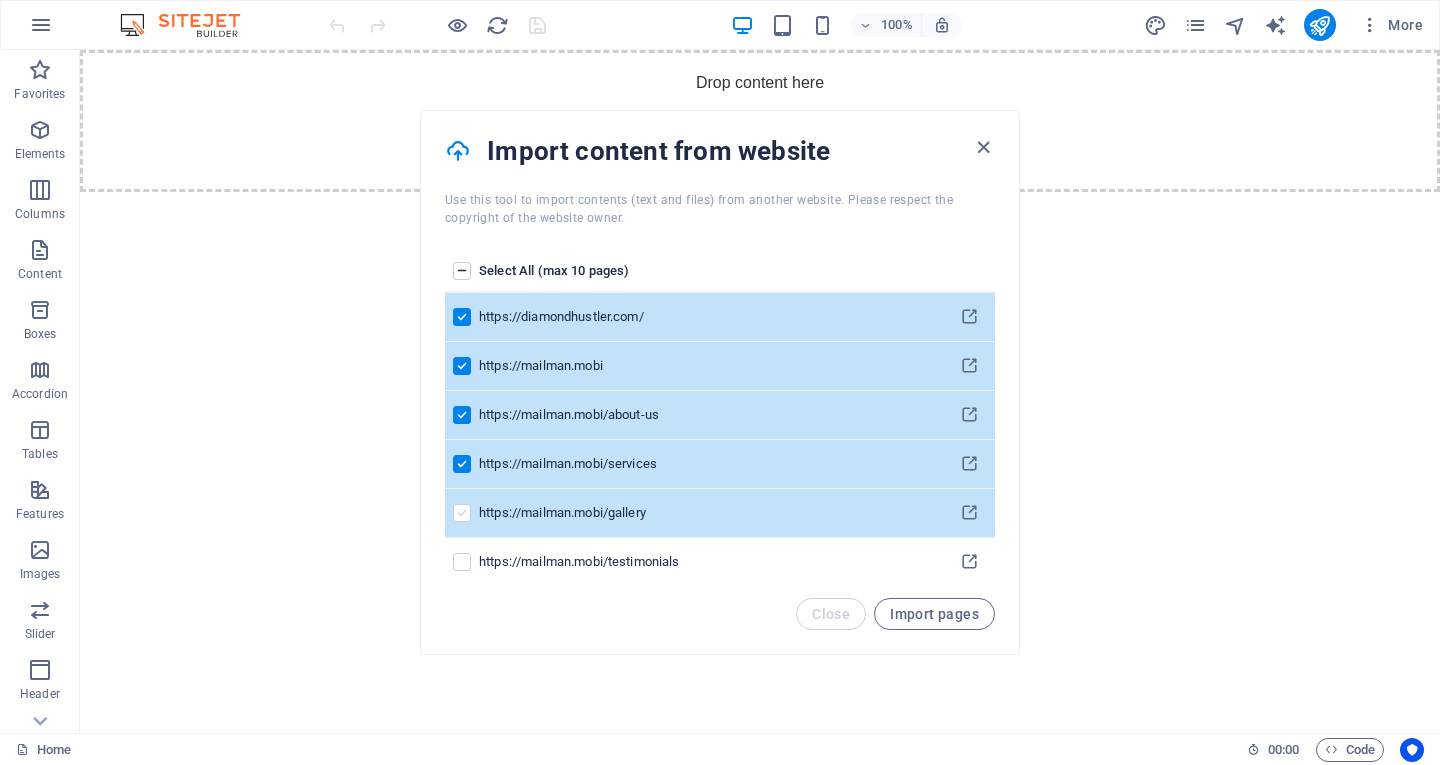 click at bounding box center [462, 513] 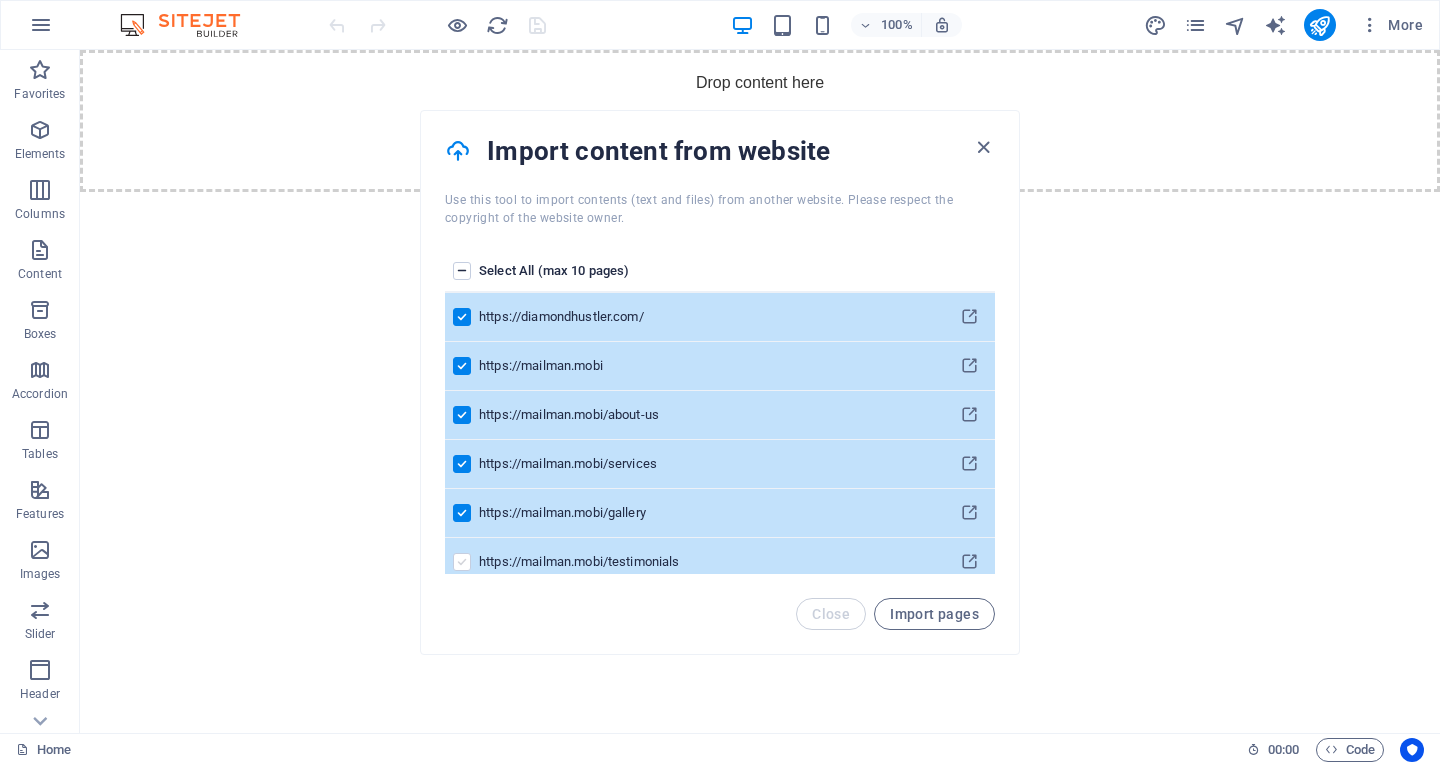 click at bounding box center [462, 562] 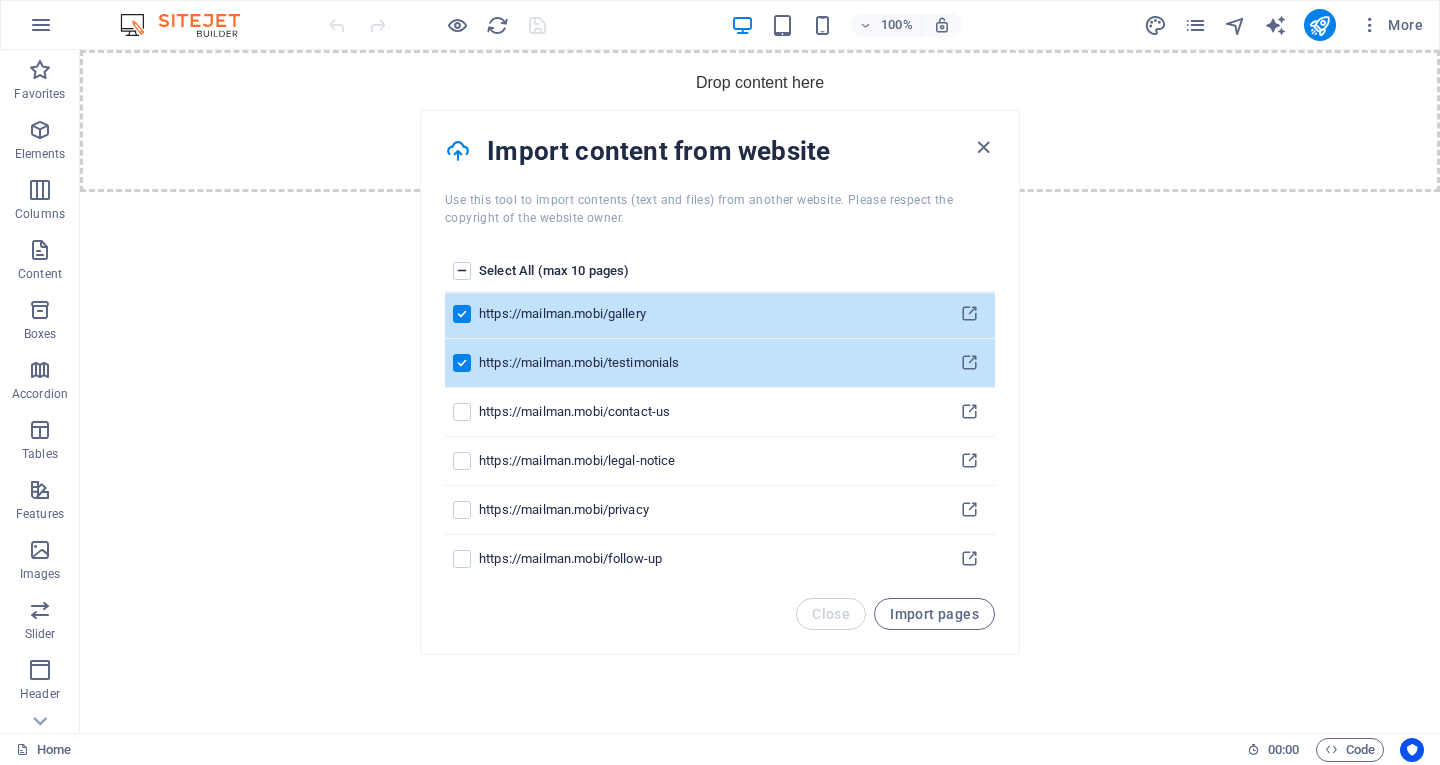 scroll, scrollTop: 209, scrollLeft: 0, axis: vertical 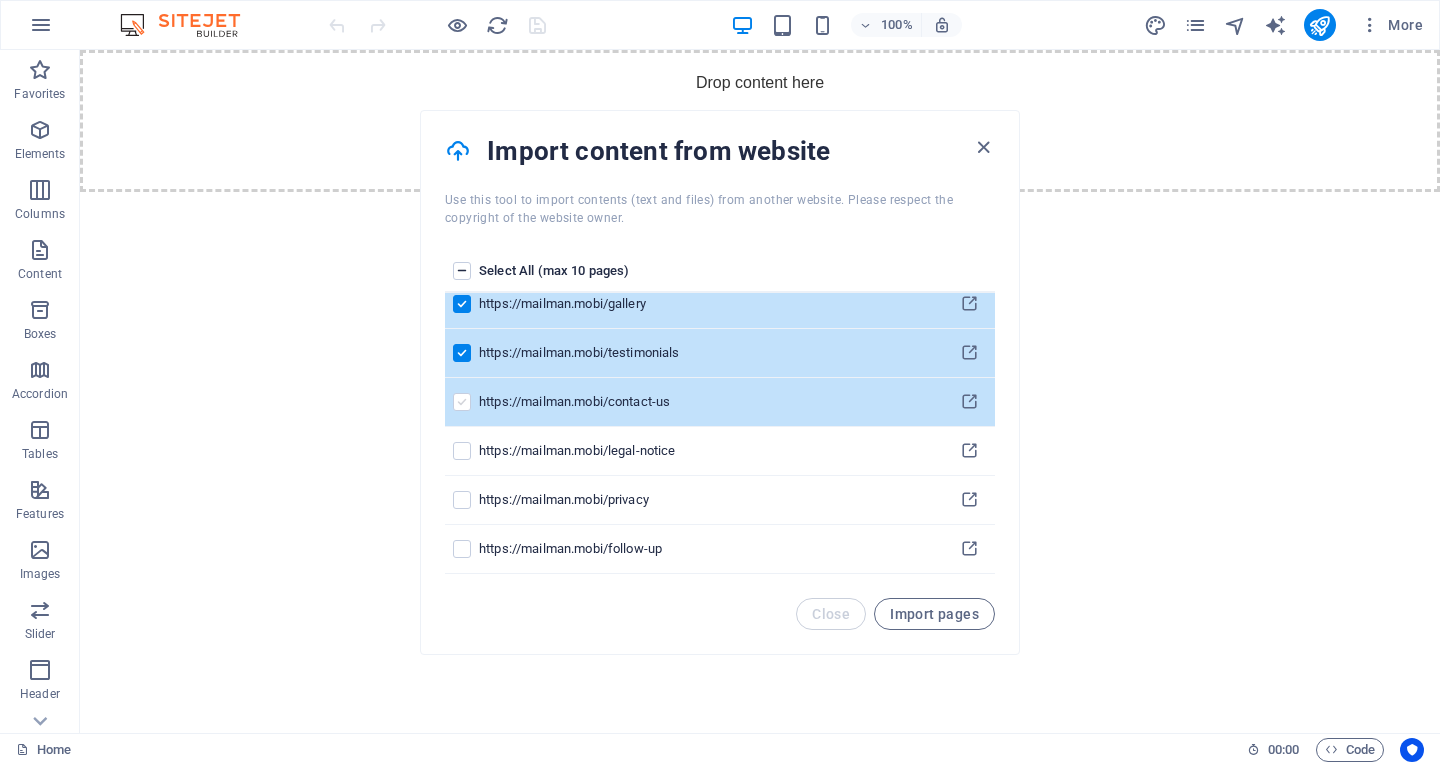 drag, startPoint x: 466, startPoint y: 407, endPoint x: 464, endPoint y: 441, distance: 34.058773 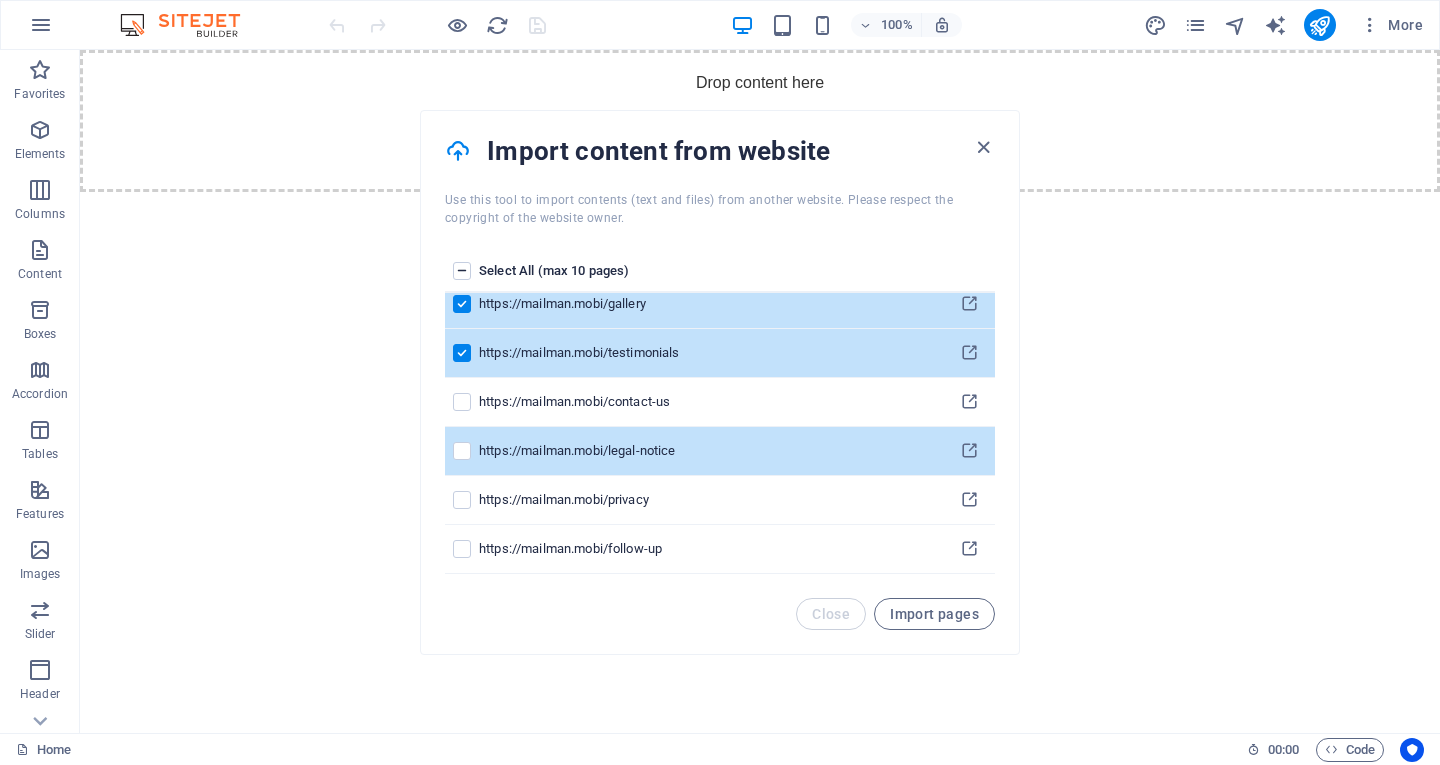 click at bounding box center (0, 0) 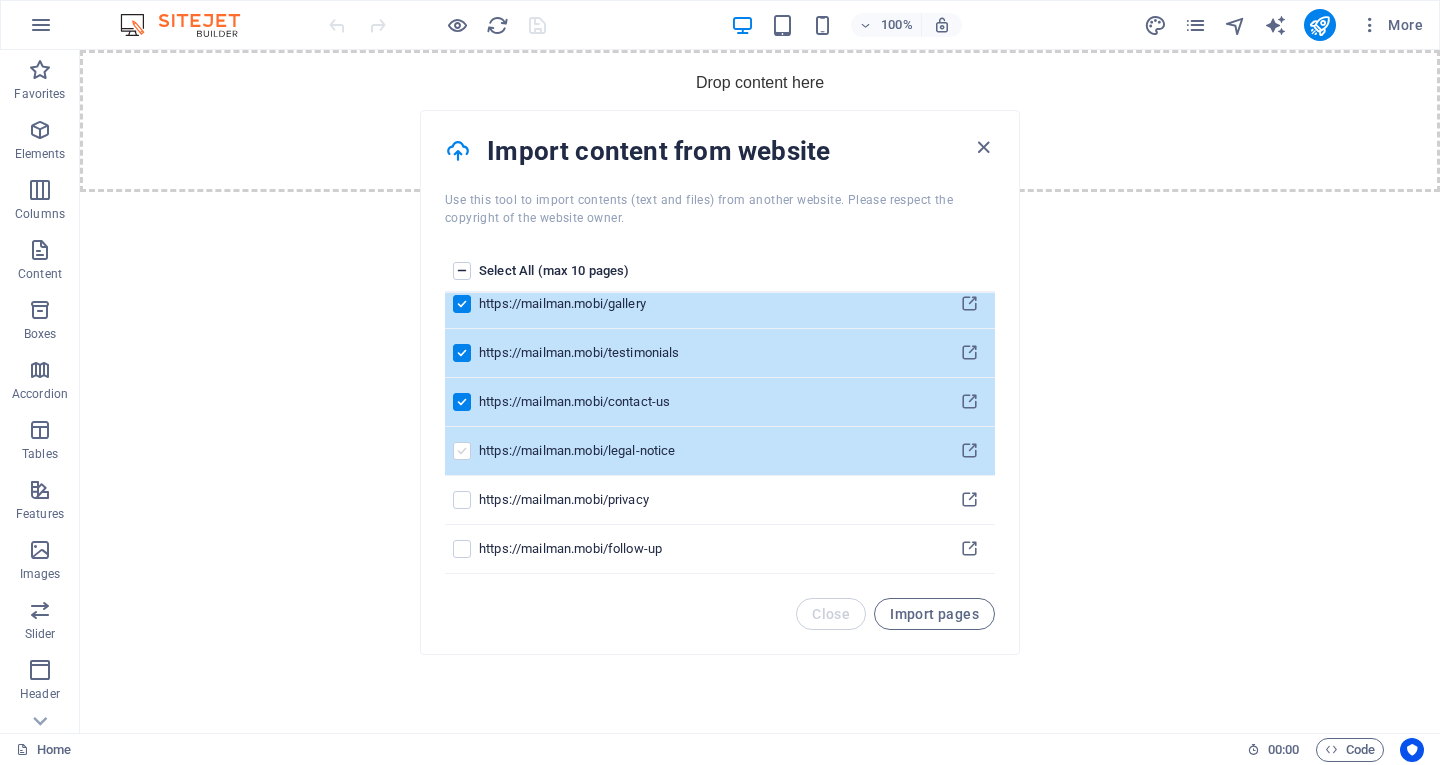click at bounding box center (462, 451) 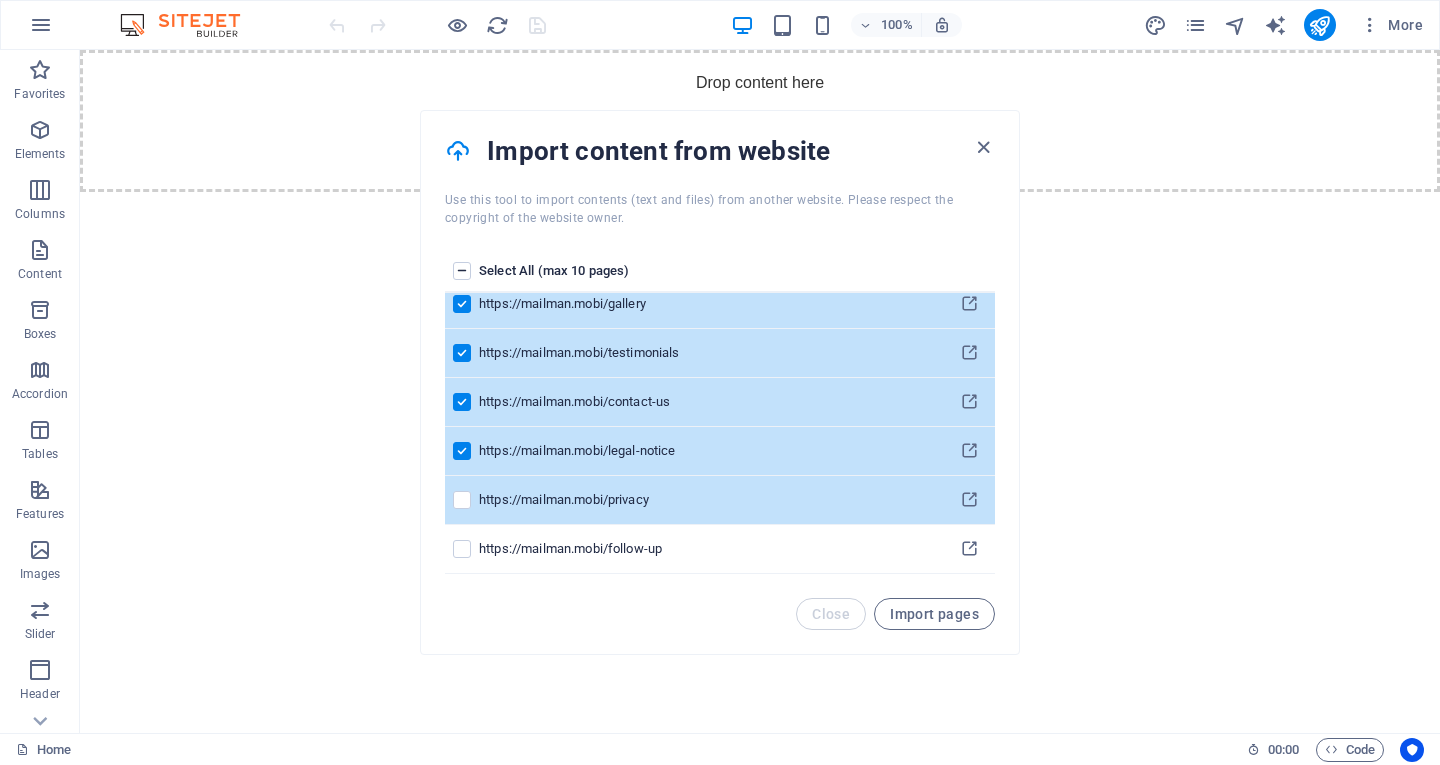 click at bounding box center (462, 500) 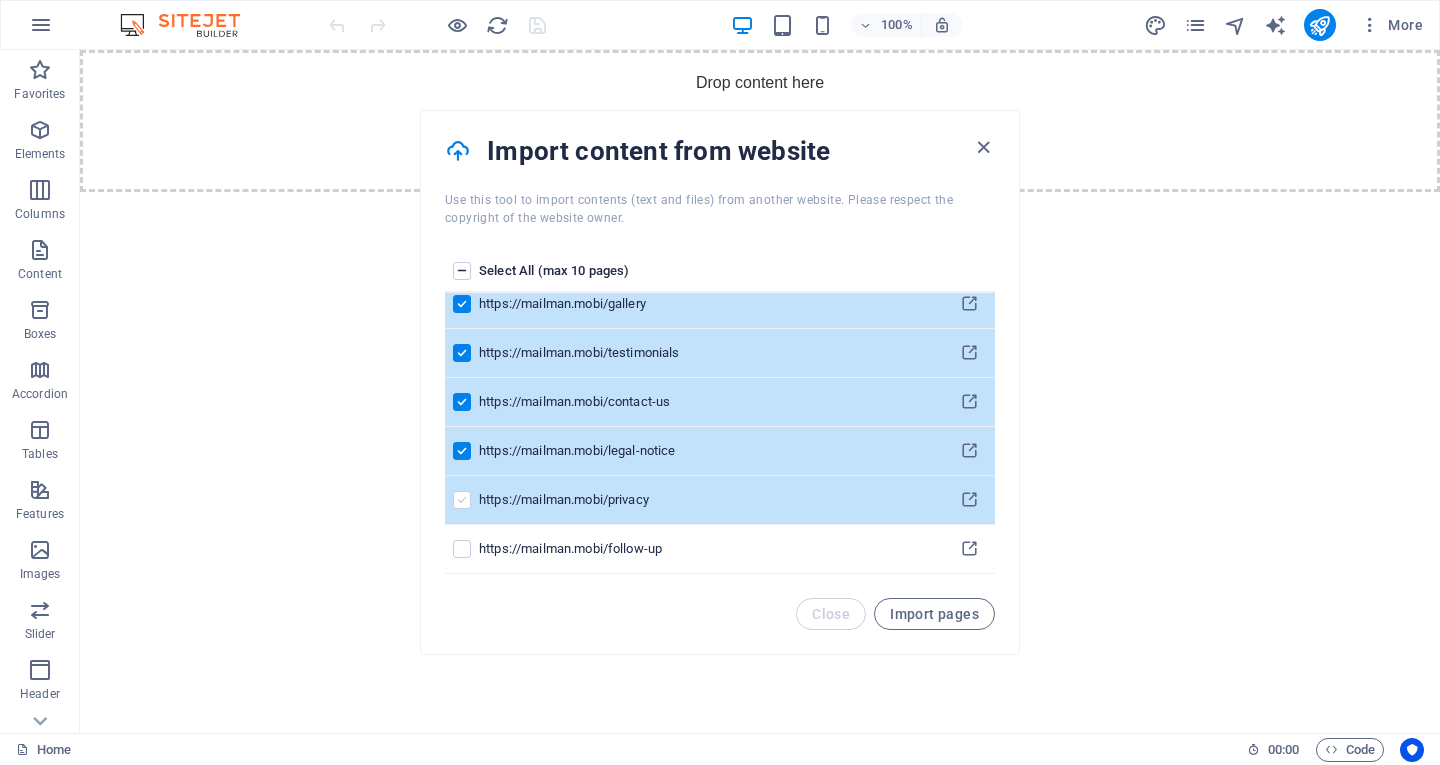 click at bounding box center (462, 500) 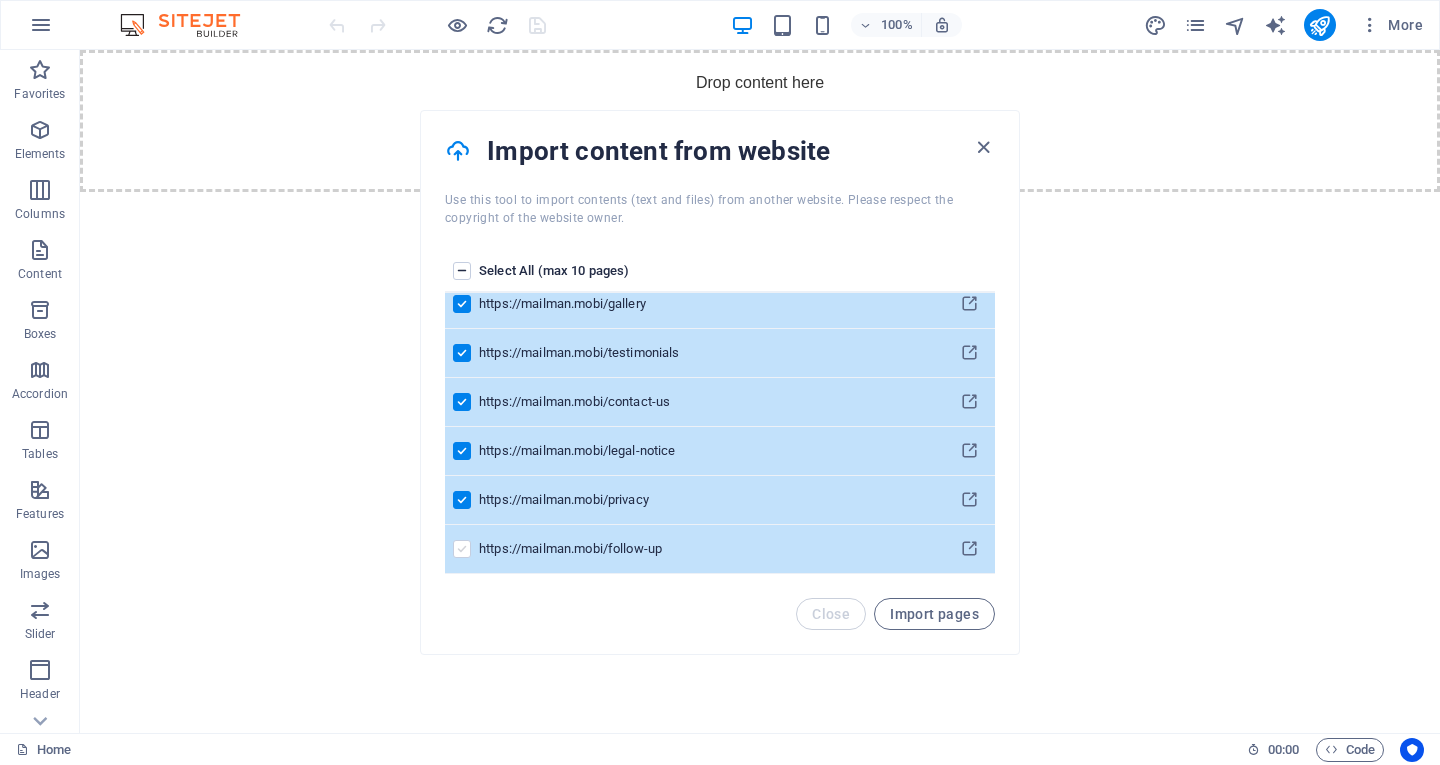 click at bounding box center (462, 549) 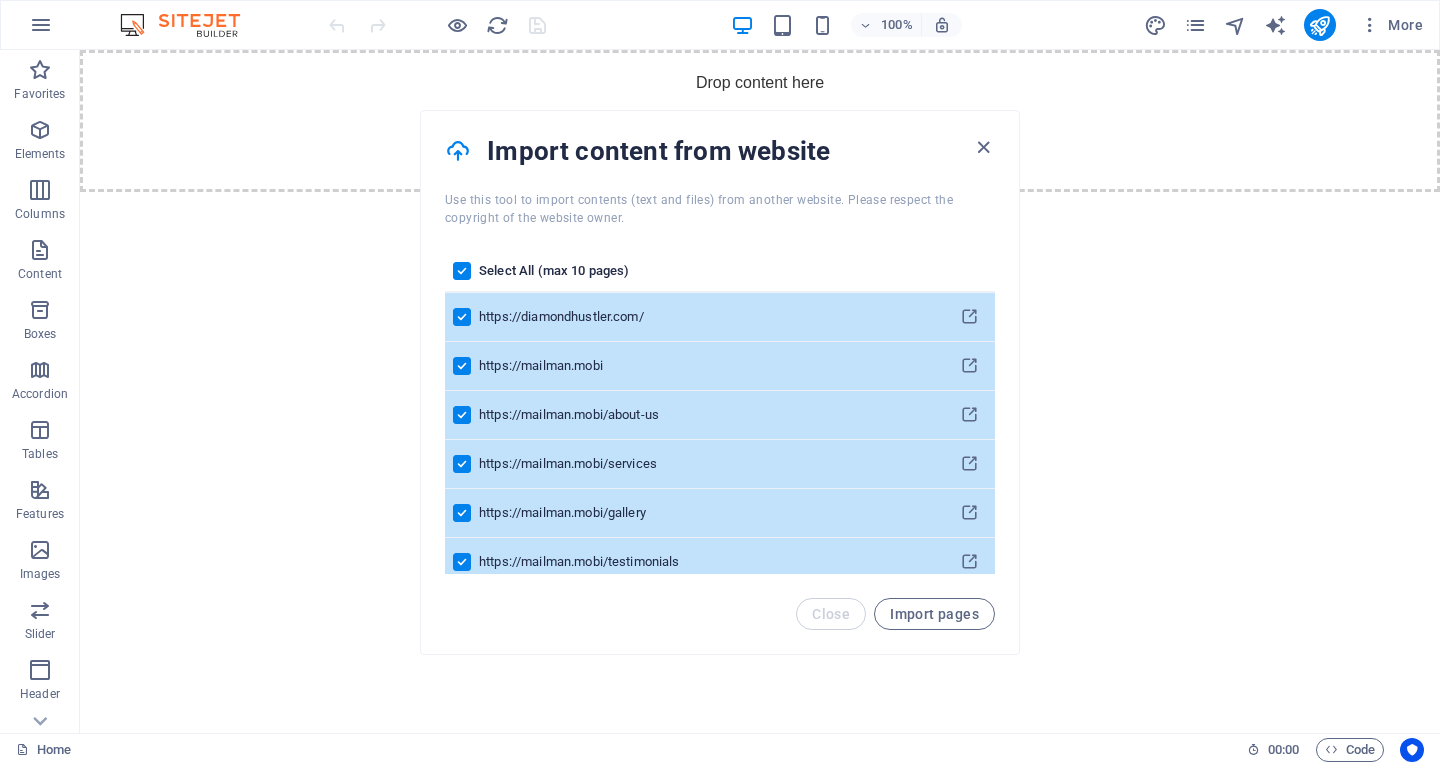 scroll, scrollTop: 100, scrollLeft: 0, axis: vertical 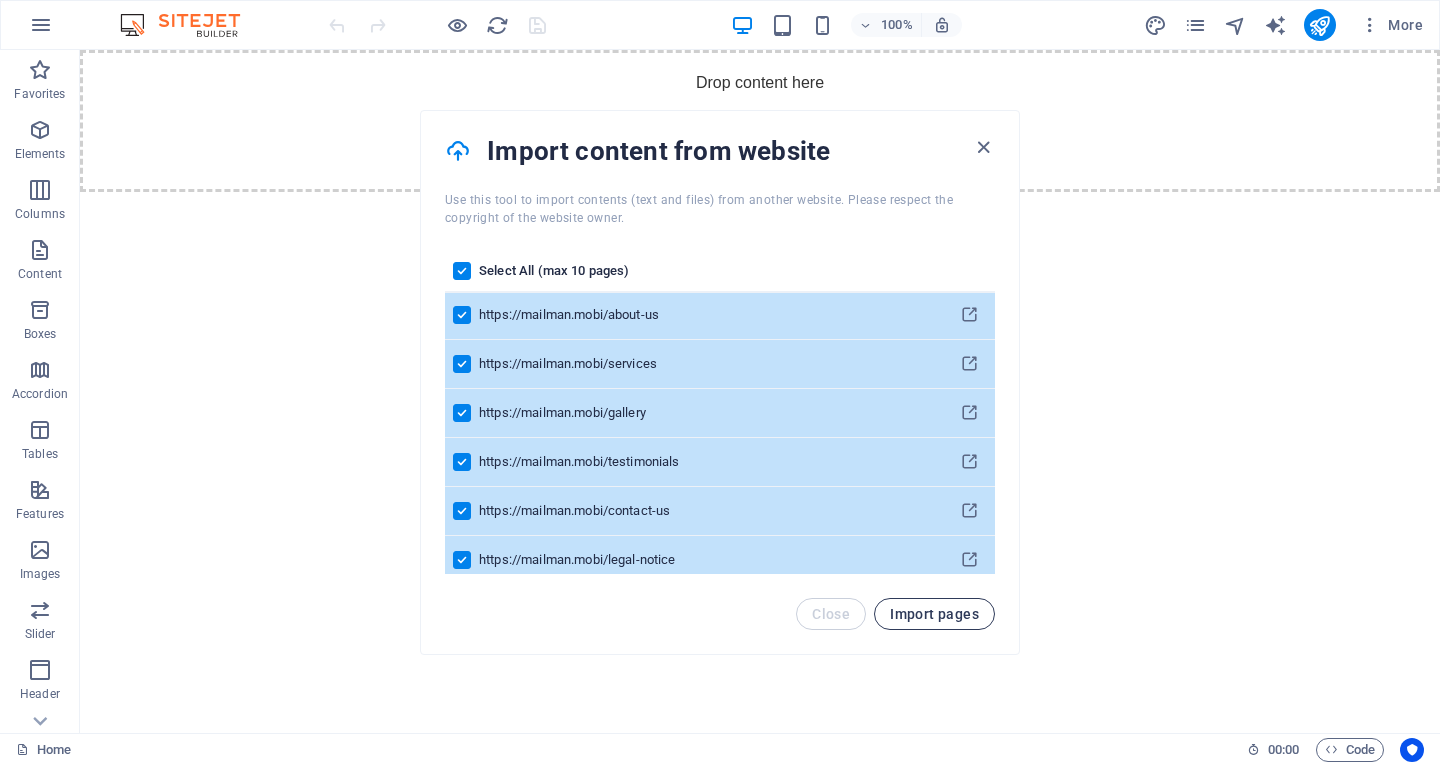 click on "Import pages" at bounding box center (934, 614) 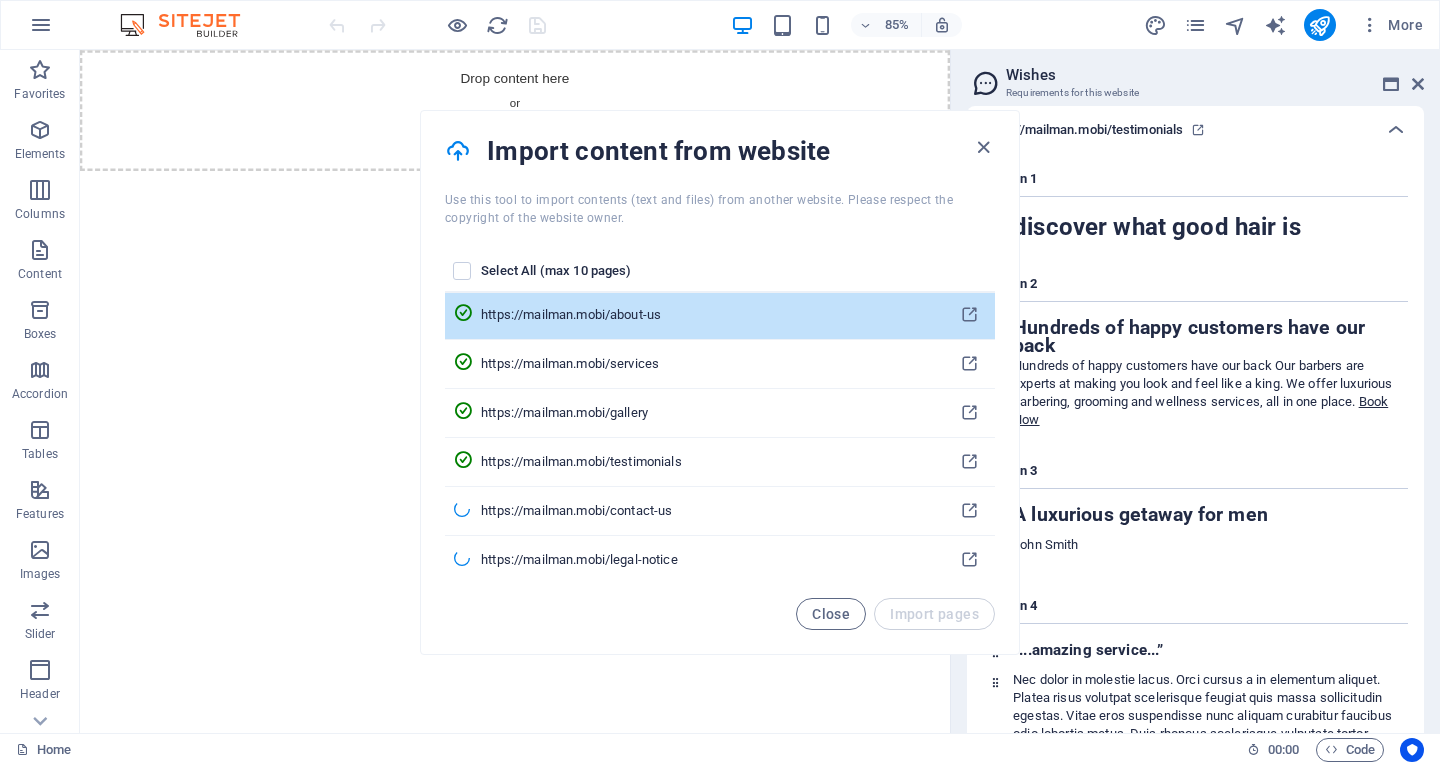 scroll, scrollTop: 602, scrollLeft: 0, axis: vertical 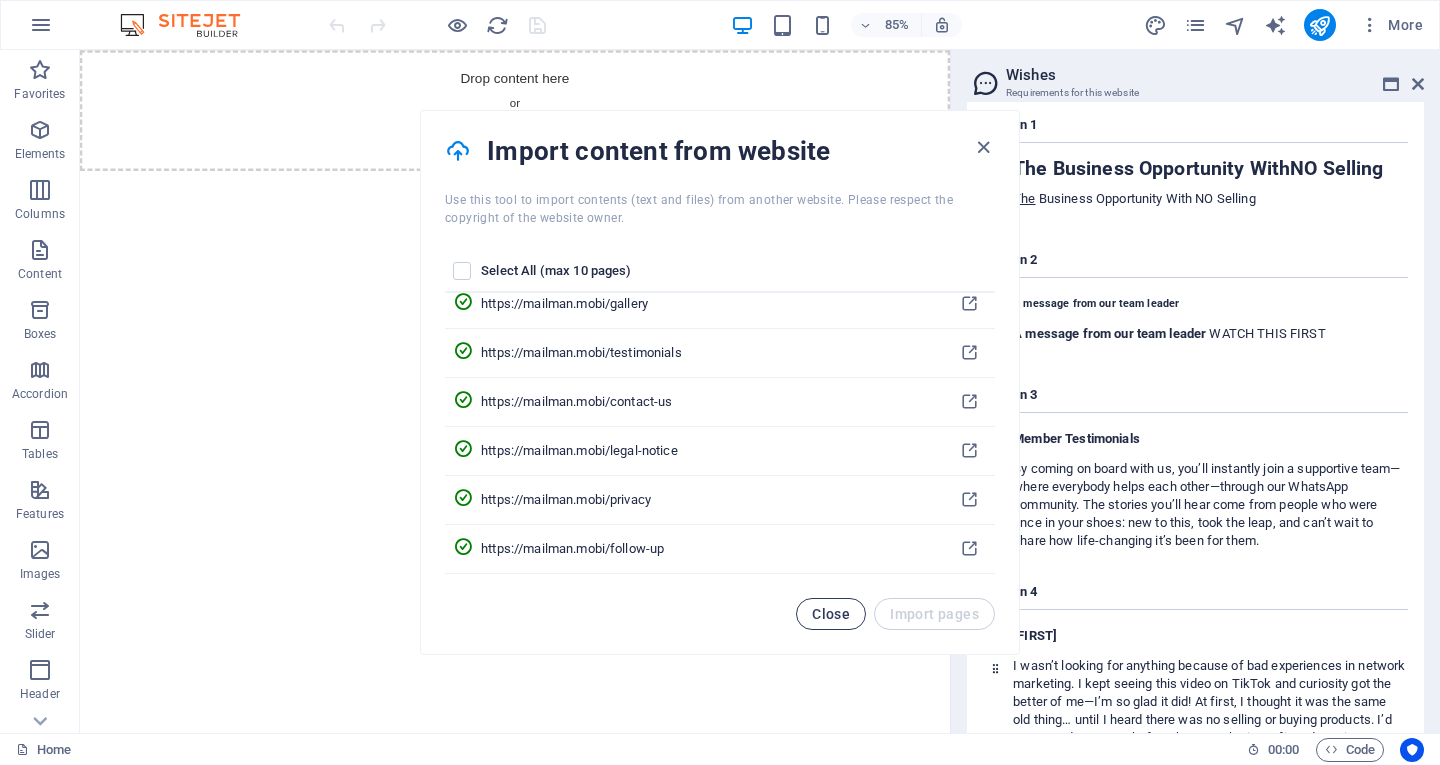 click on "Close" at bounding box center [831, 614] 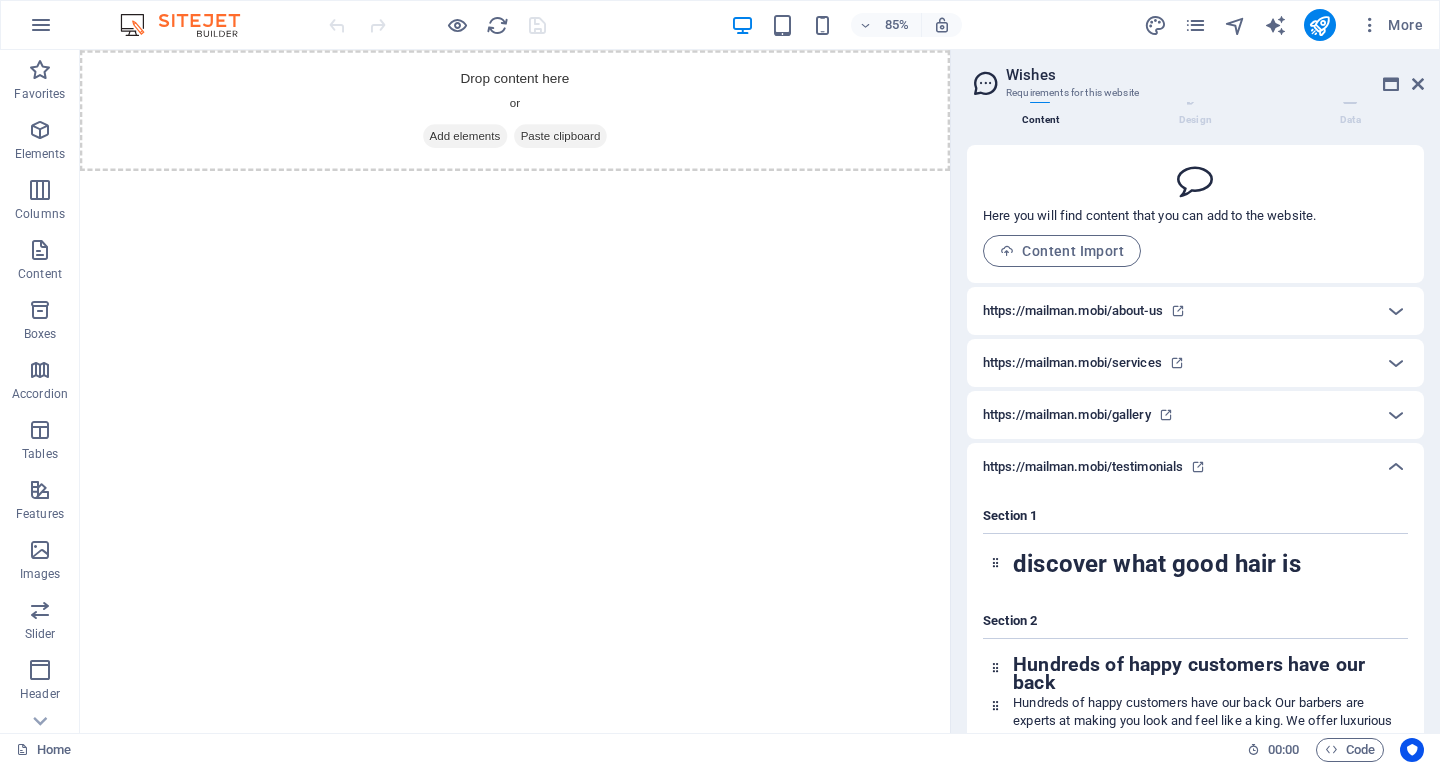scroll, scrollTop: 0, scrollLeft: 0, axis: both 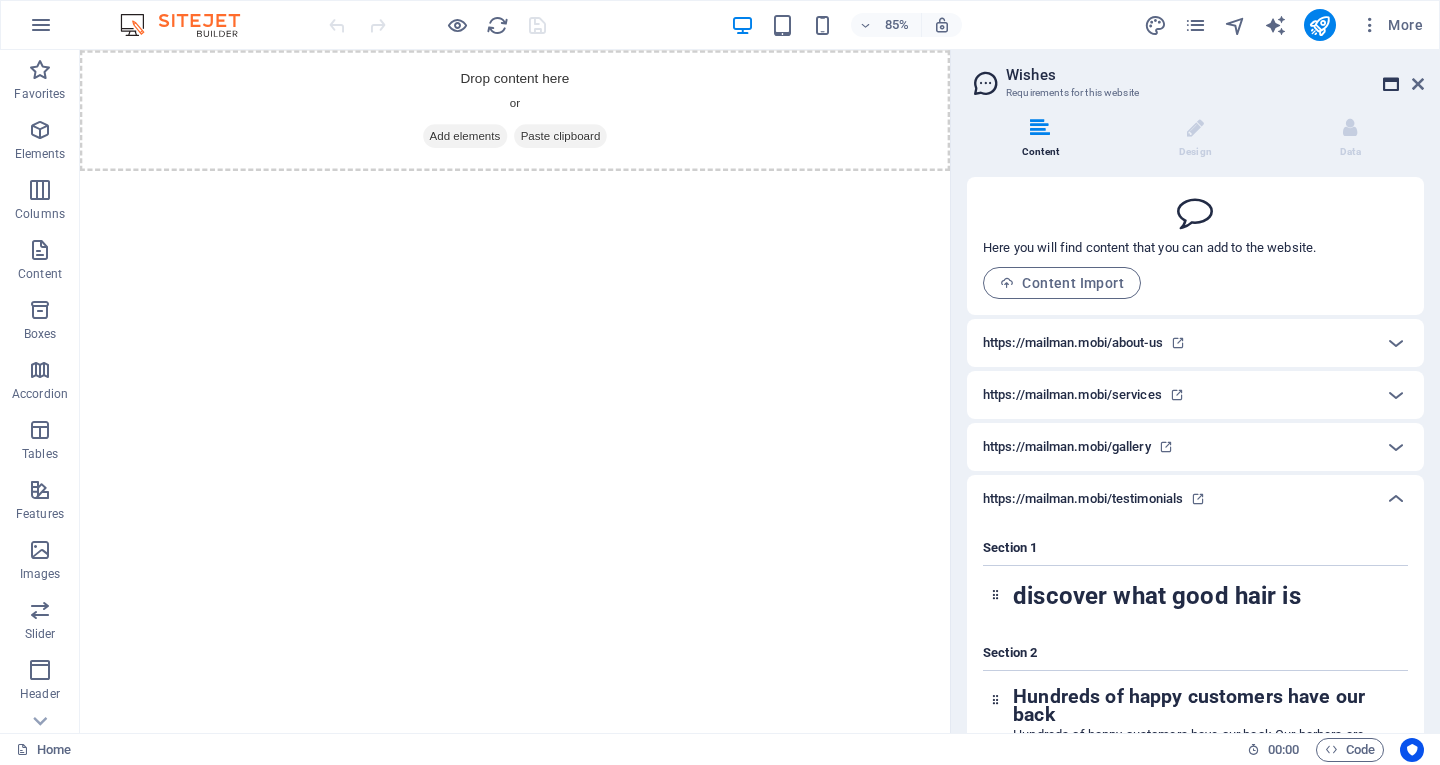 click at bounding box center [1391, 84] 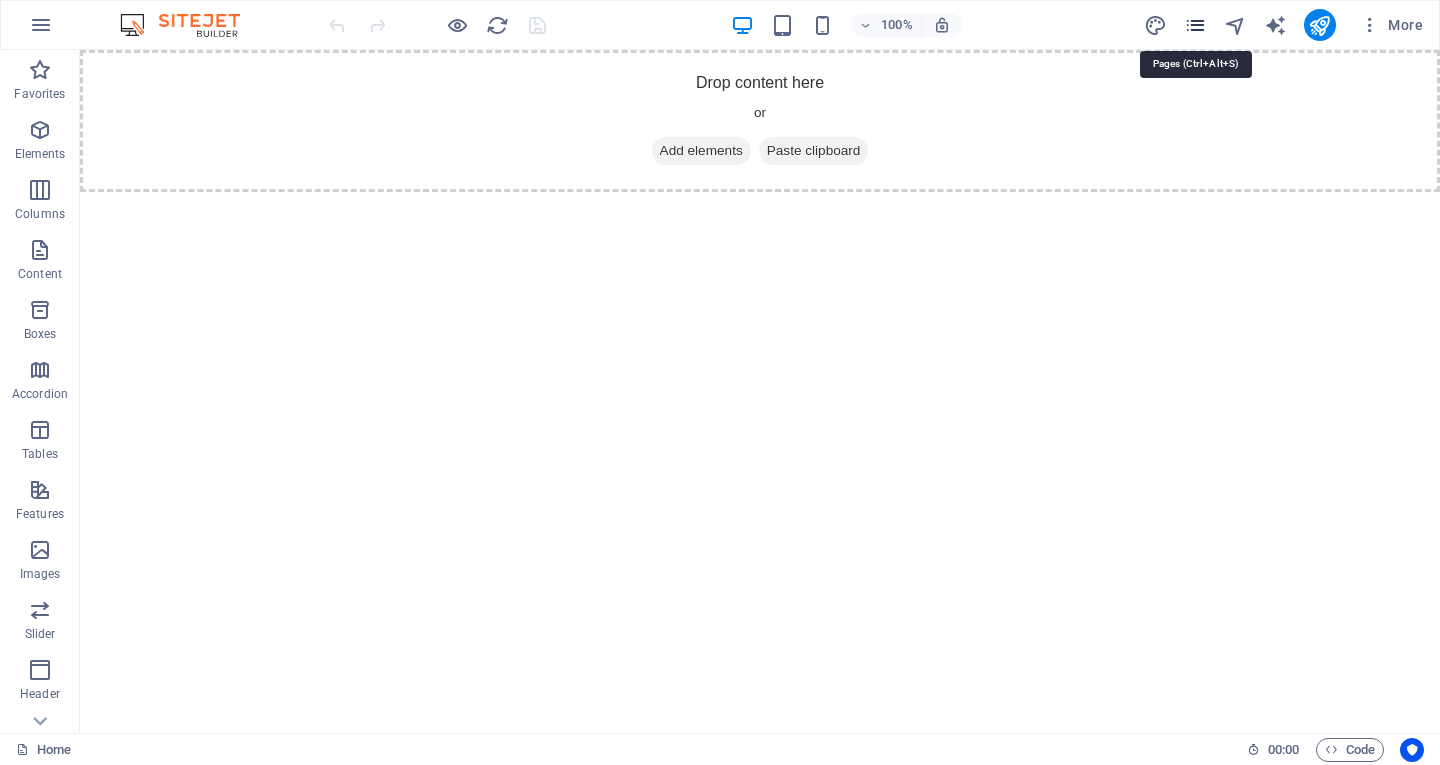 click at bounding box center (1195, 25) 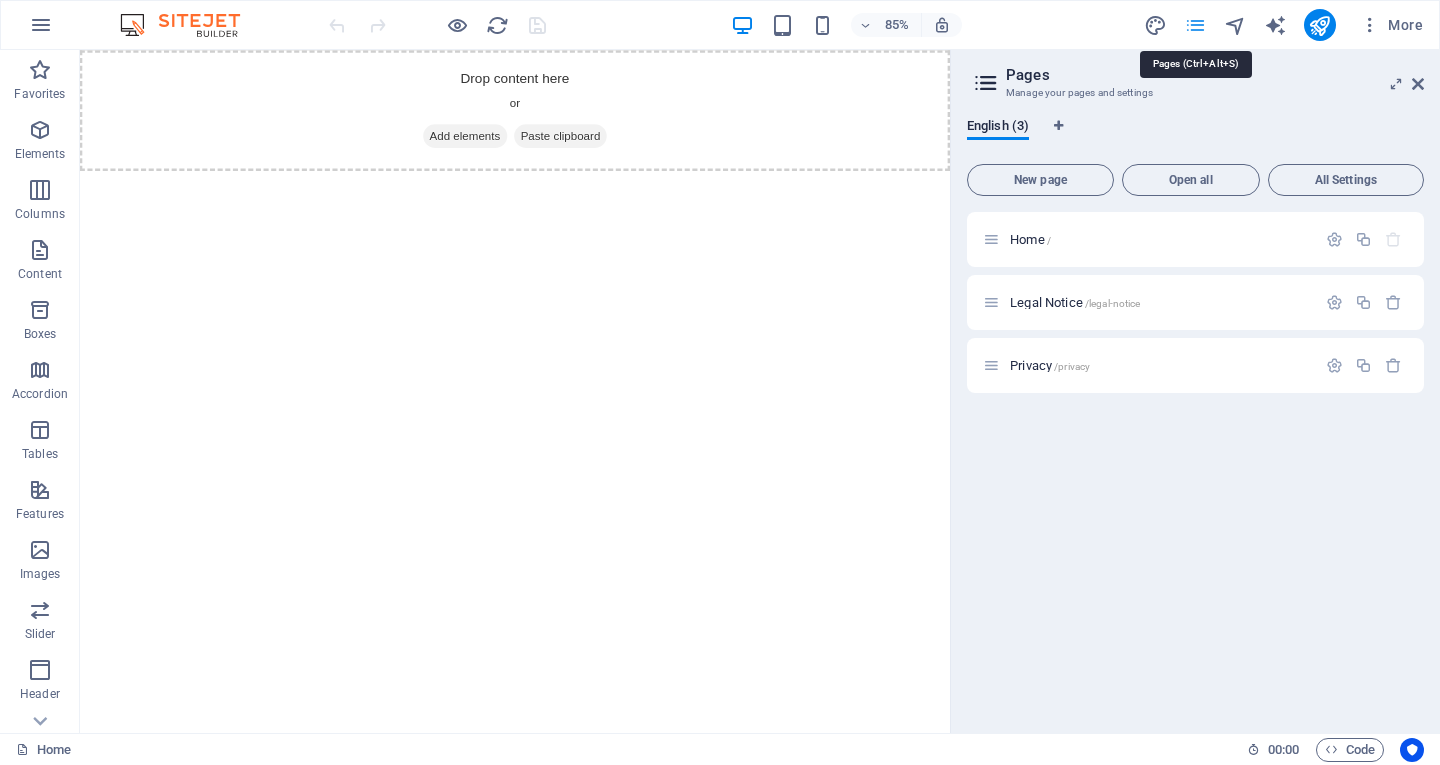 click at bounding box center [1195, 25] 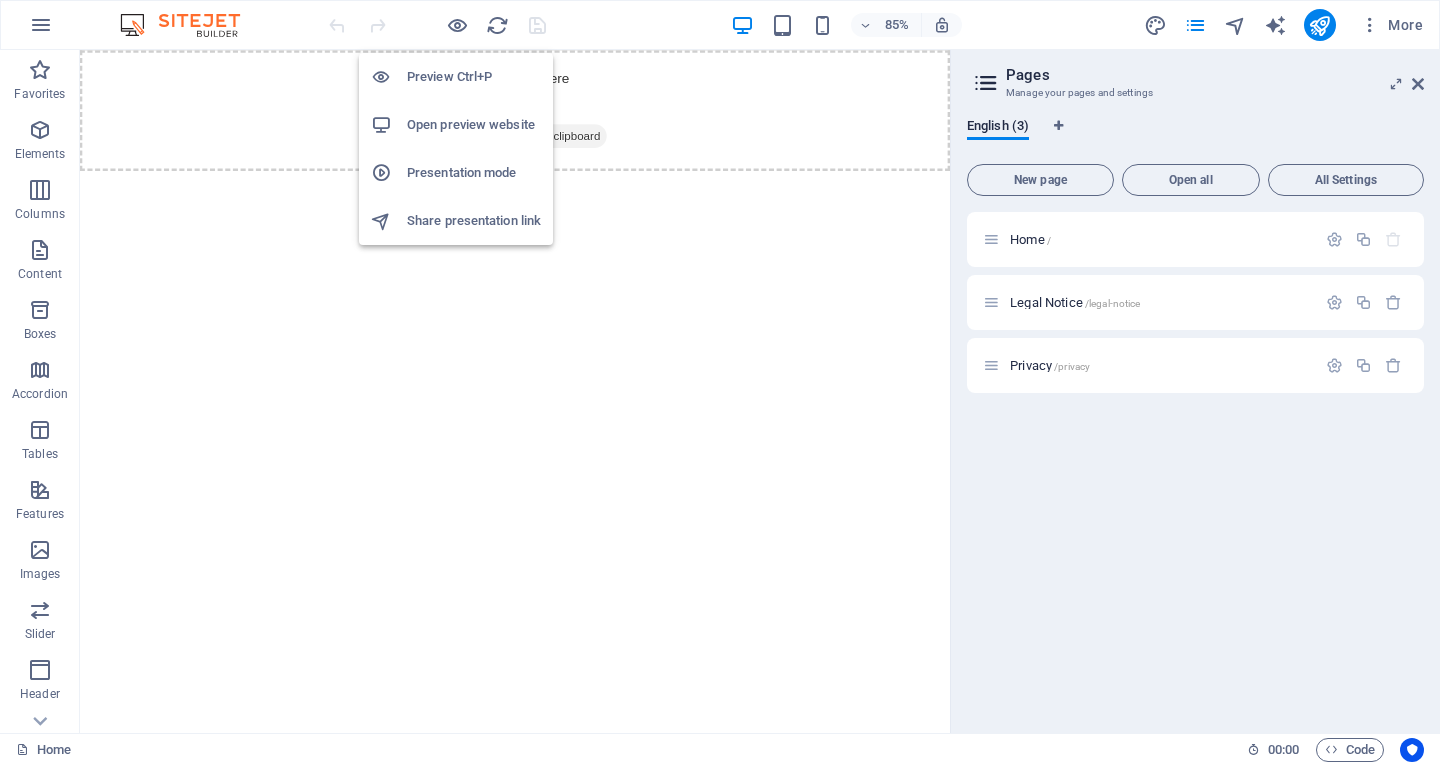 click on "Open preview website" at bounding box center [474, 125] 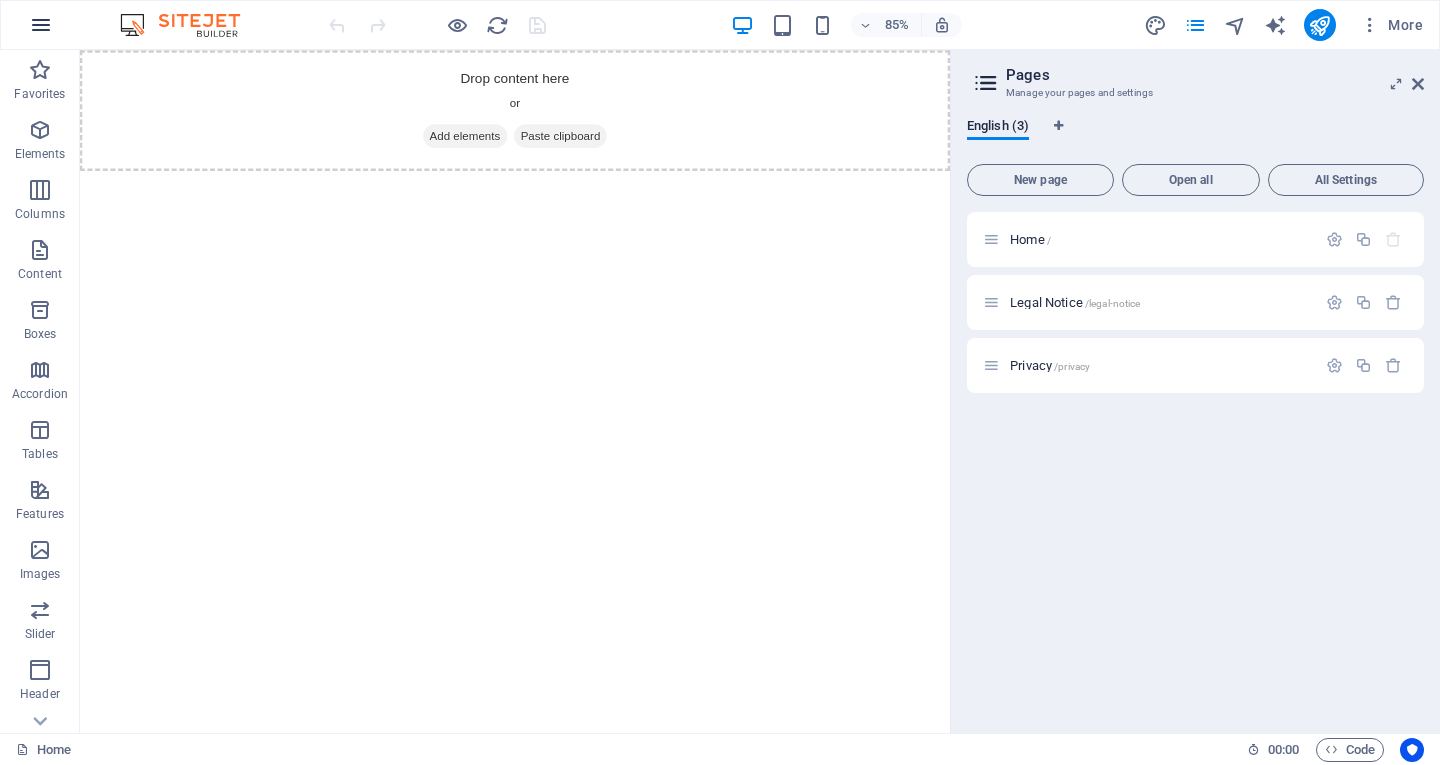 click at bounding box center (41, 25) 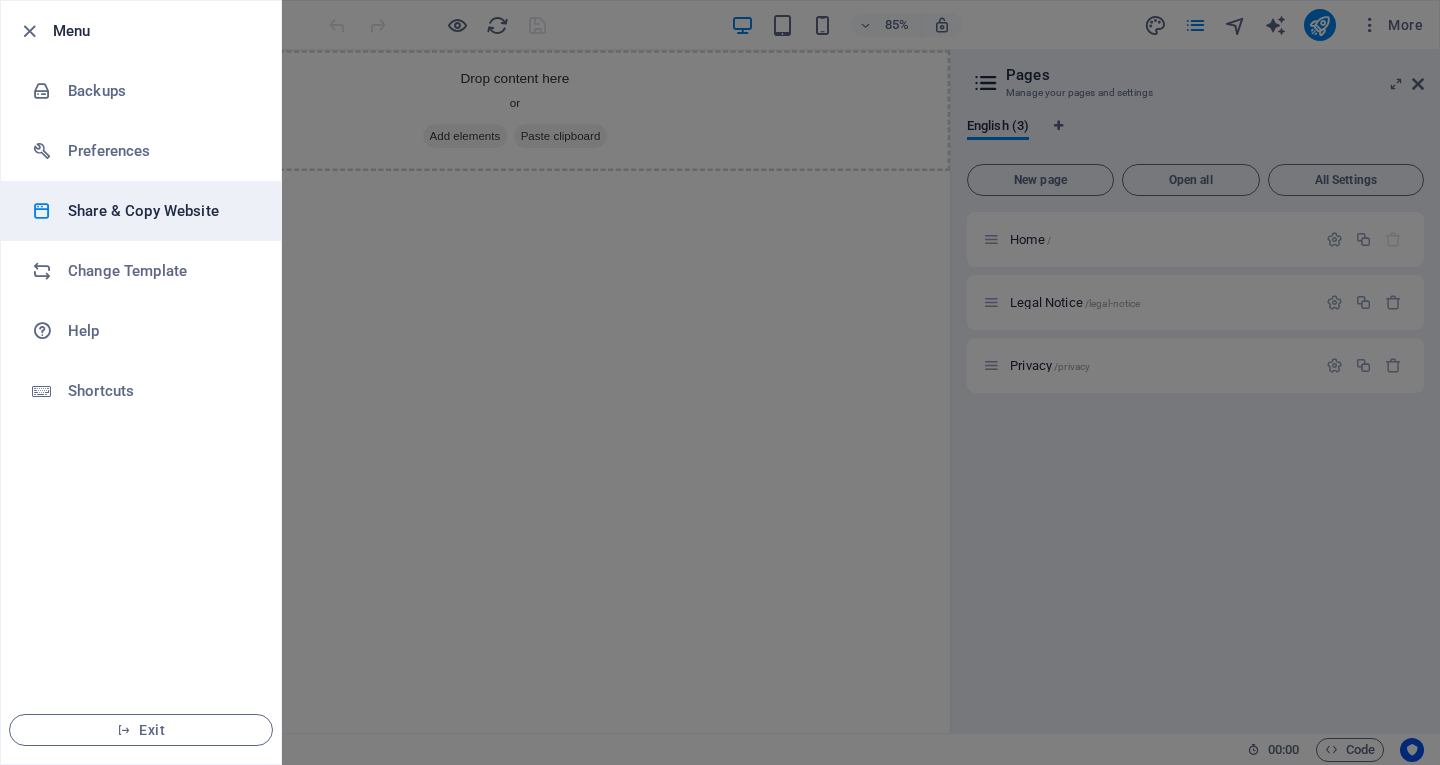 click on "Share & Copy Website" at bounding box center [160, 211] 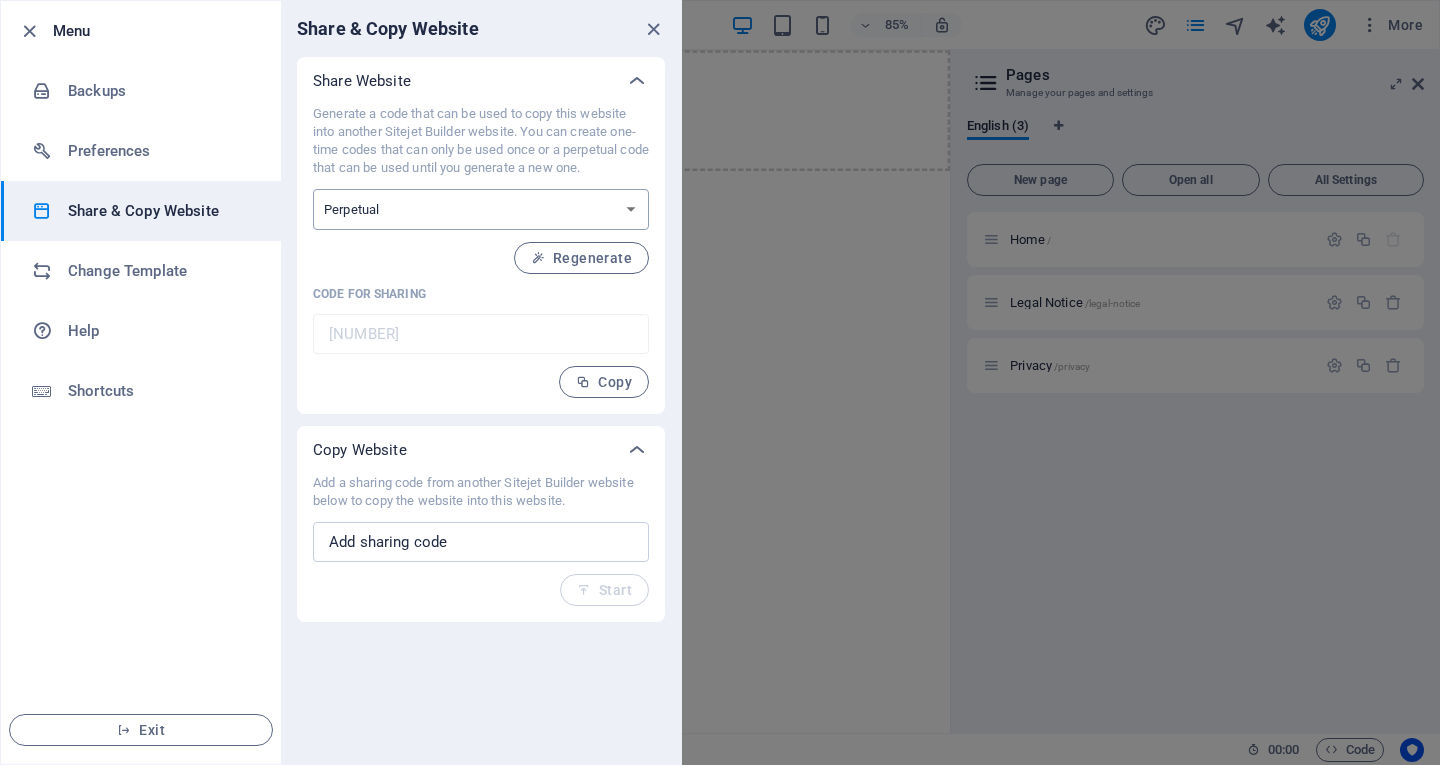 click on "One-time Perpetual" at bounding box center (481, 209) 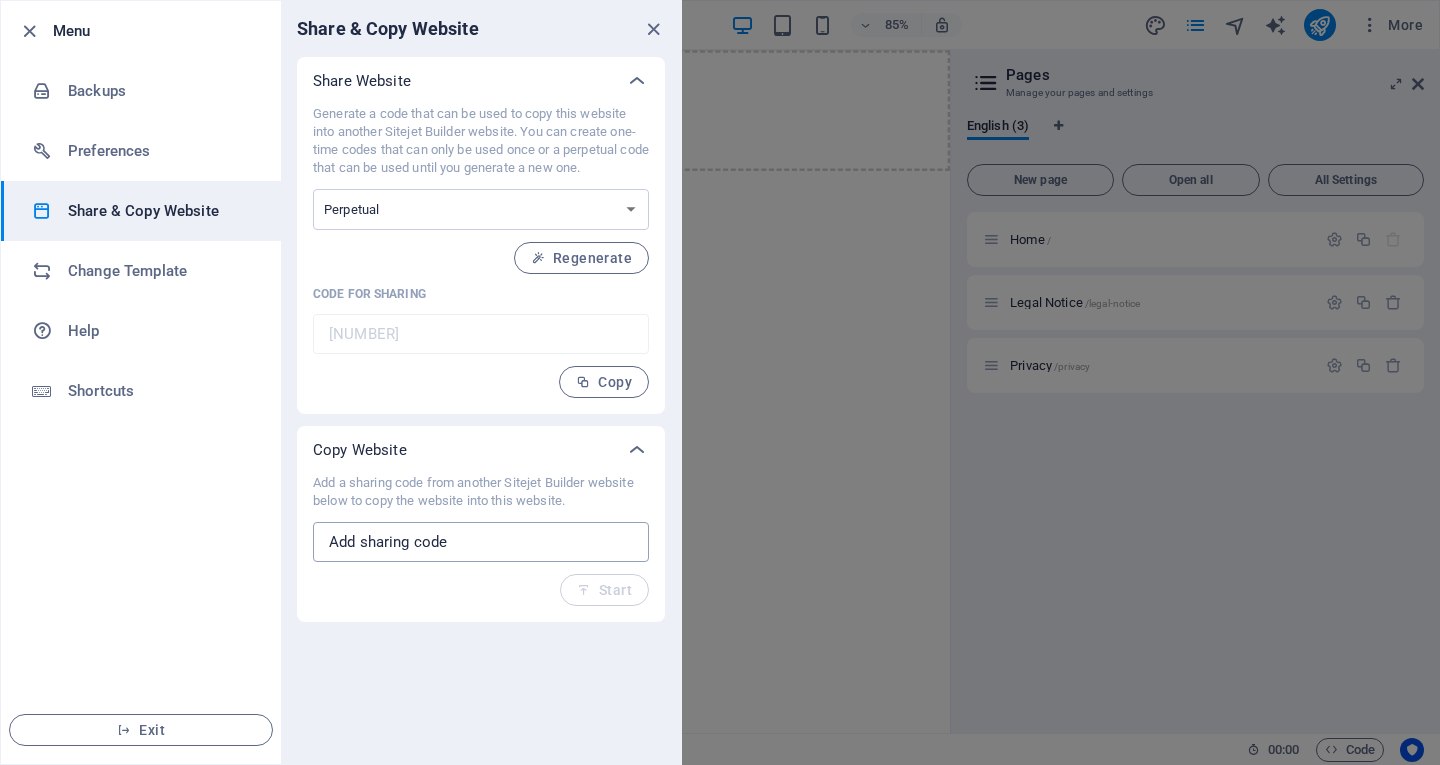 click at bounding box center [481, 542] 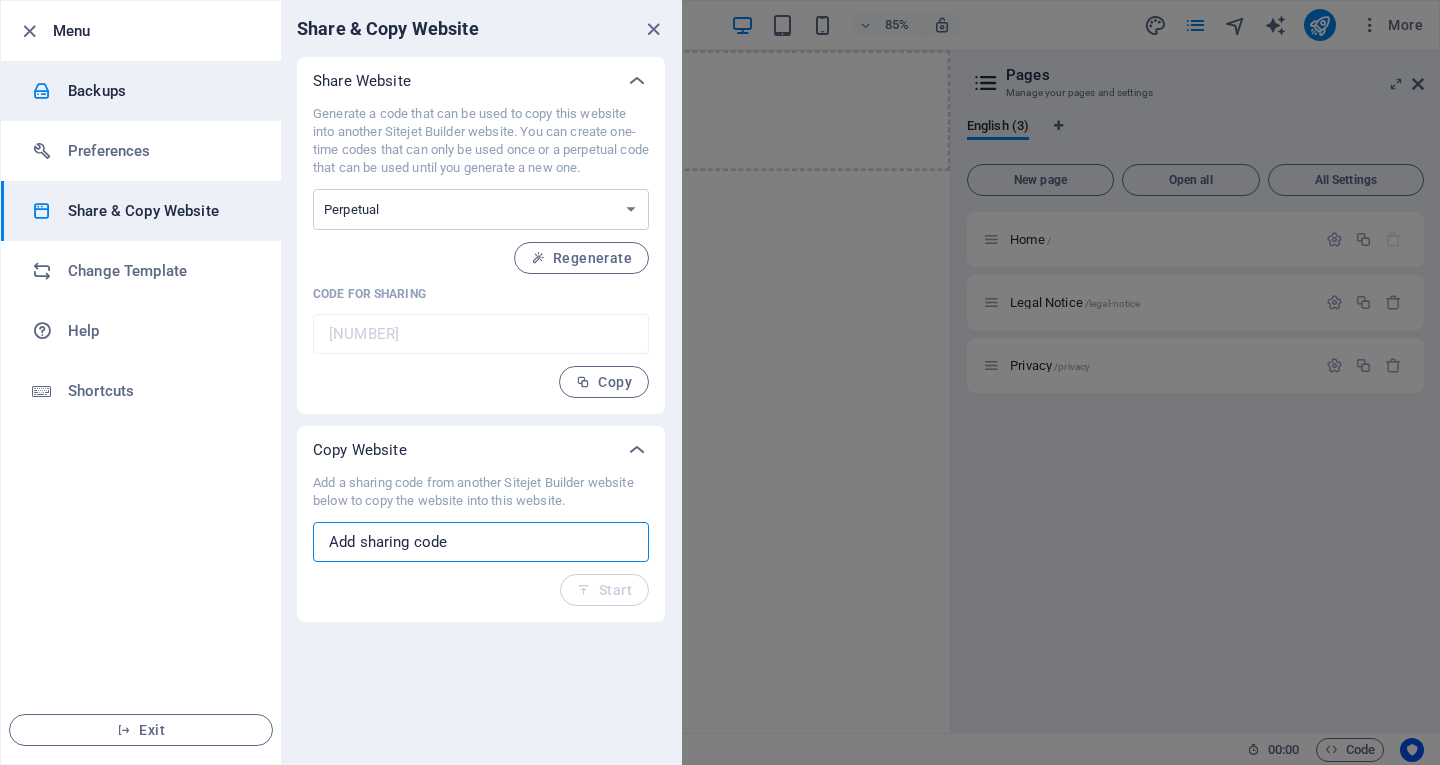 click on "Backups" at bounding box center [160, 91] 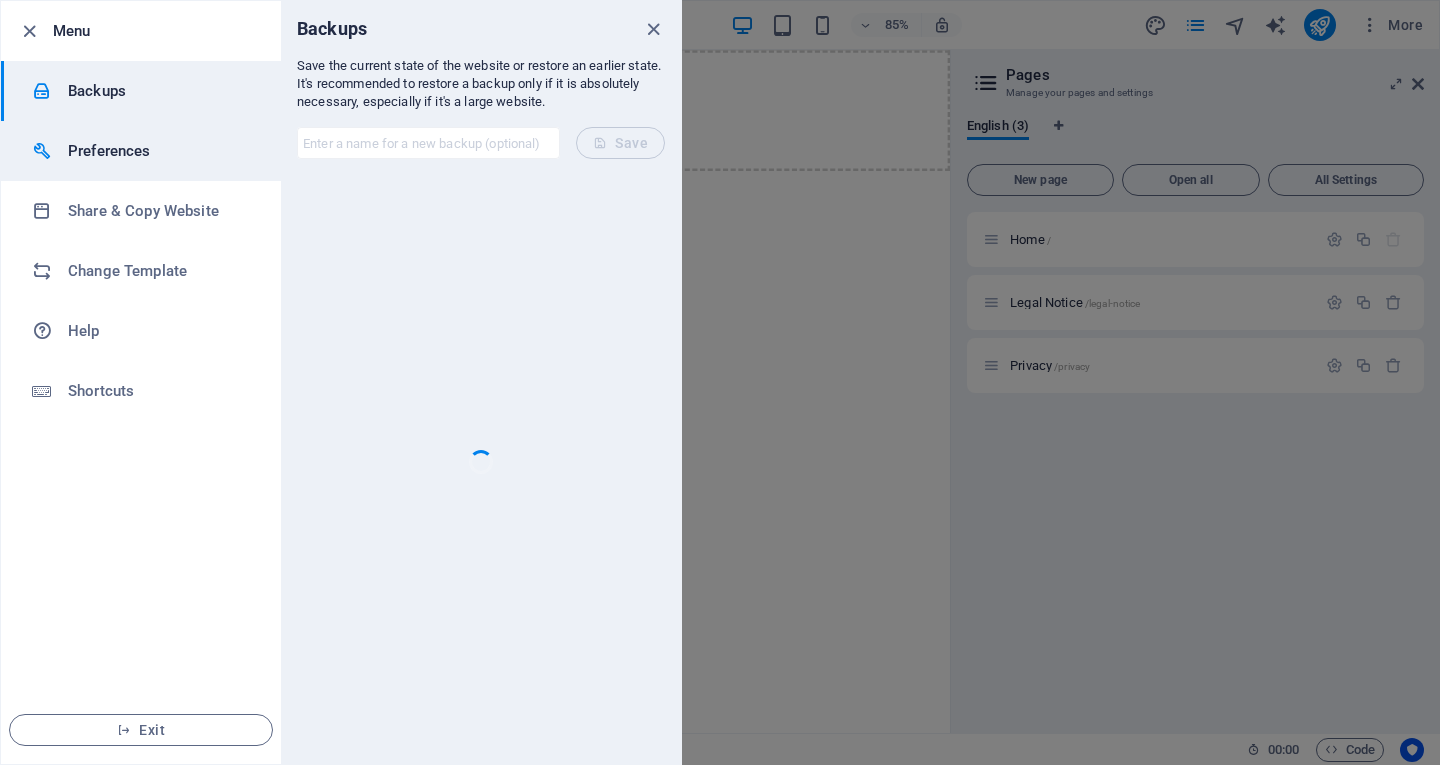 click on "Preferences" at bounding box center [160, 151] 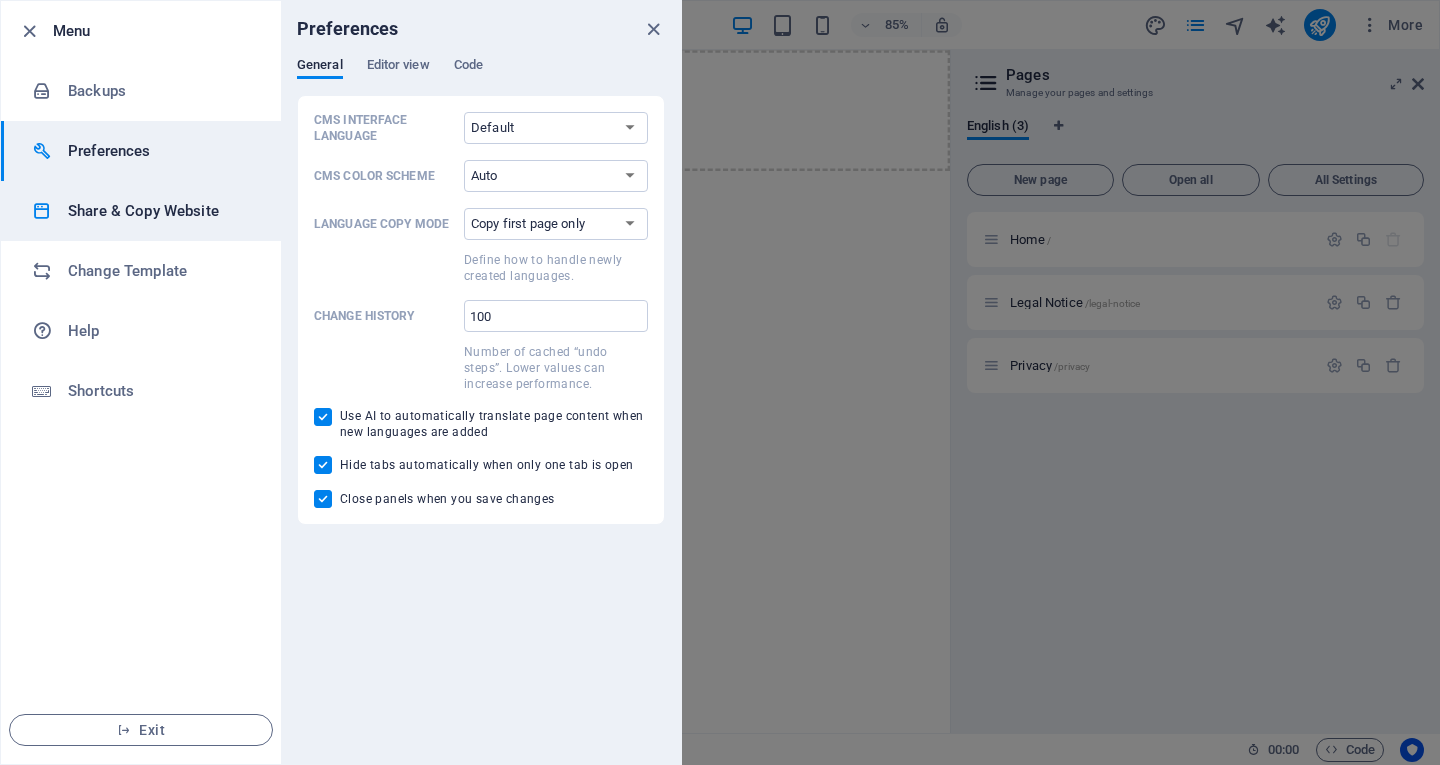 click on "Share & Copy Website" at bounding box center (141, 211) 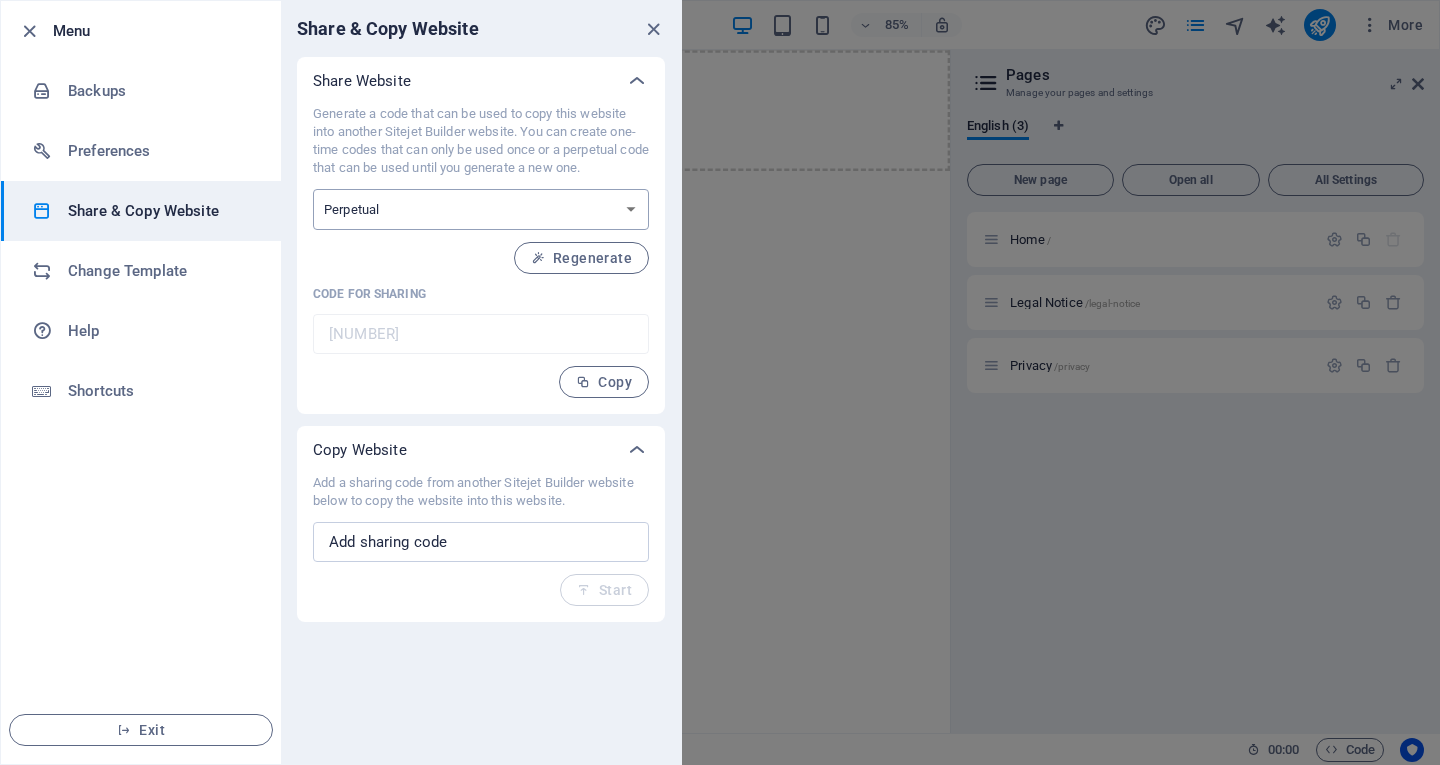 click on "One-time Perpetual" at bounding box center (481, 209) 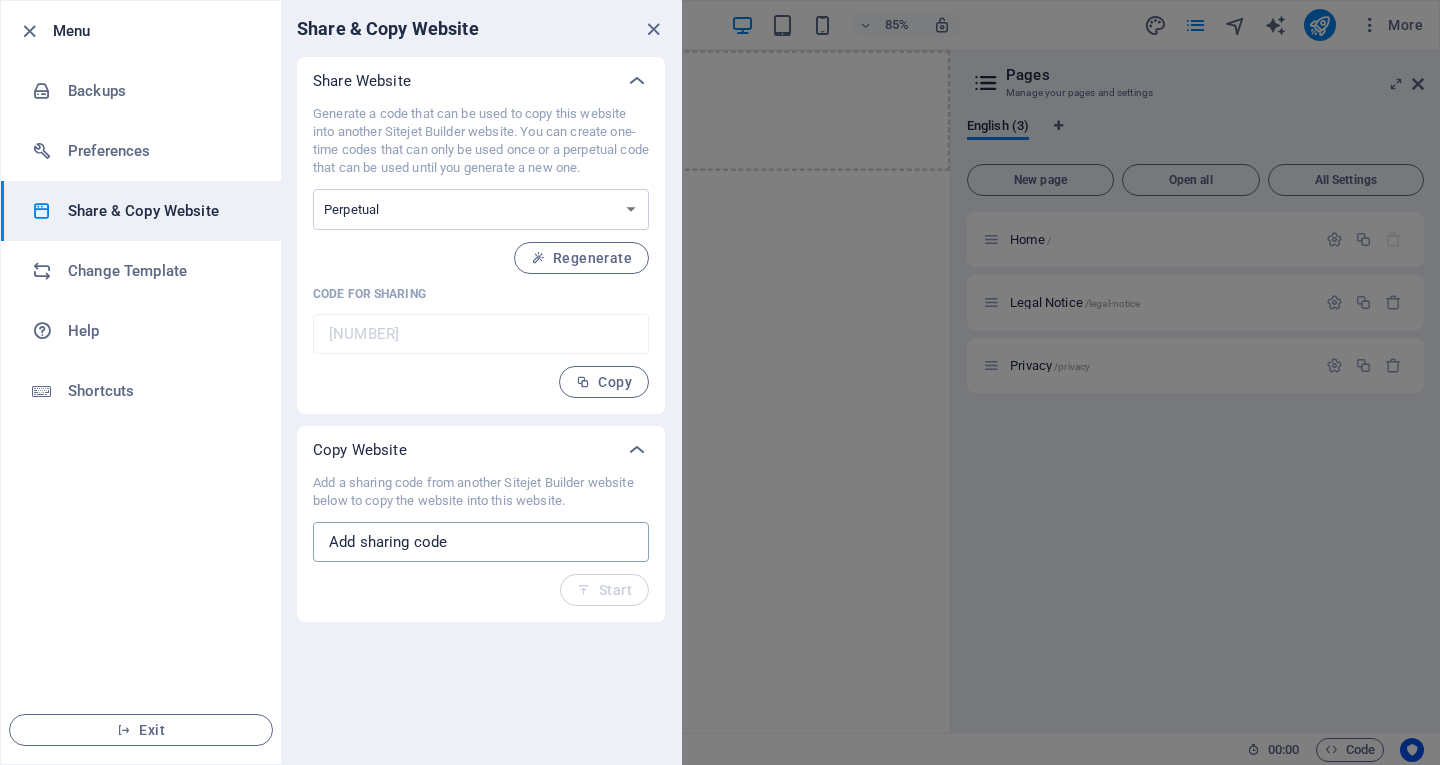 click at bounding box center (481, 542) 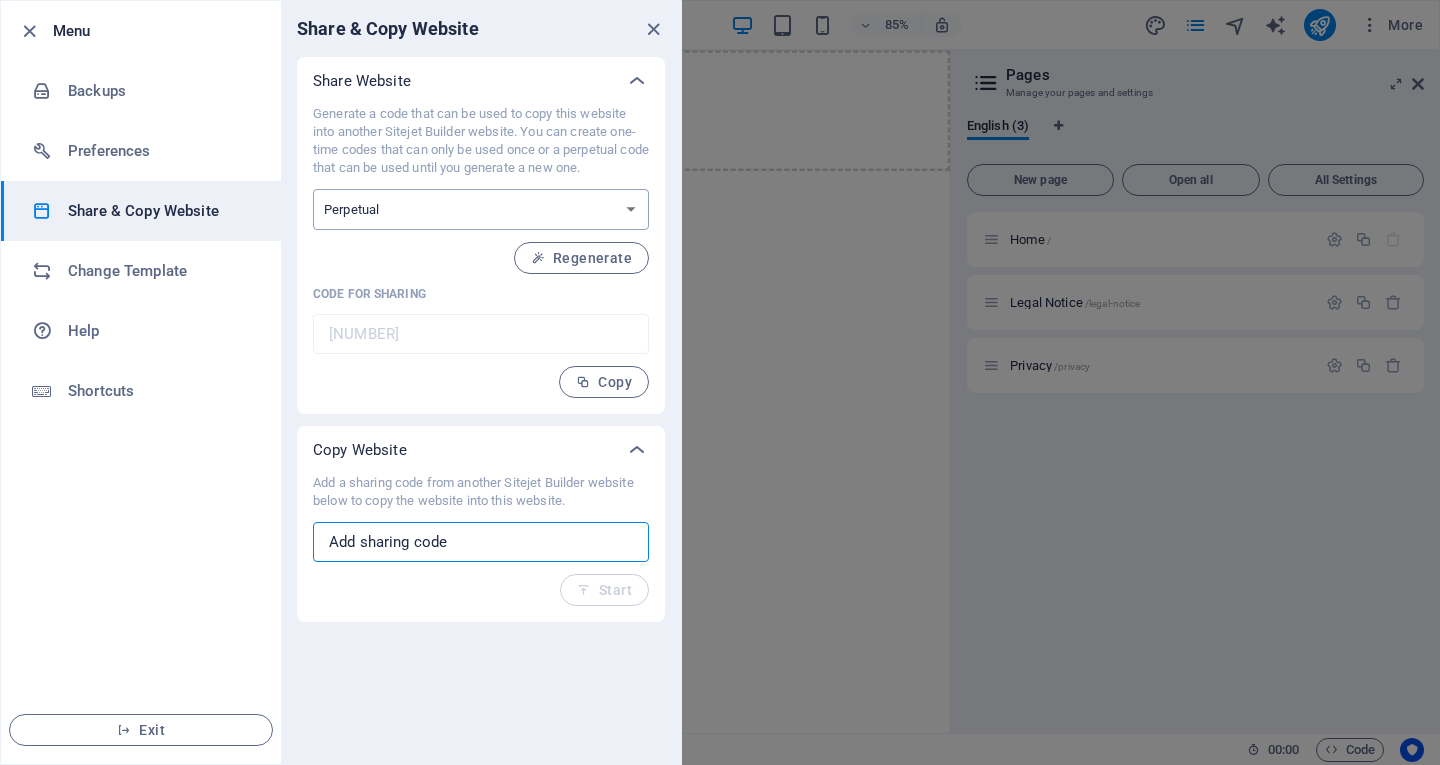 click on "One-time Perpetual" at bounding box center [481, 209] 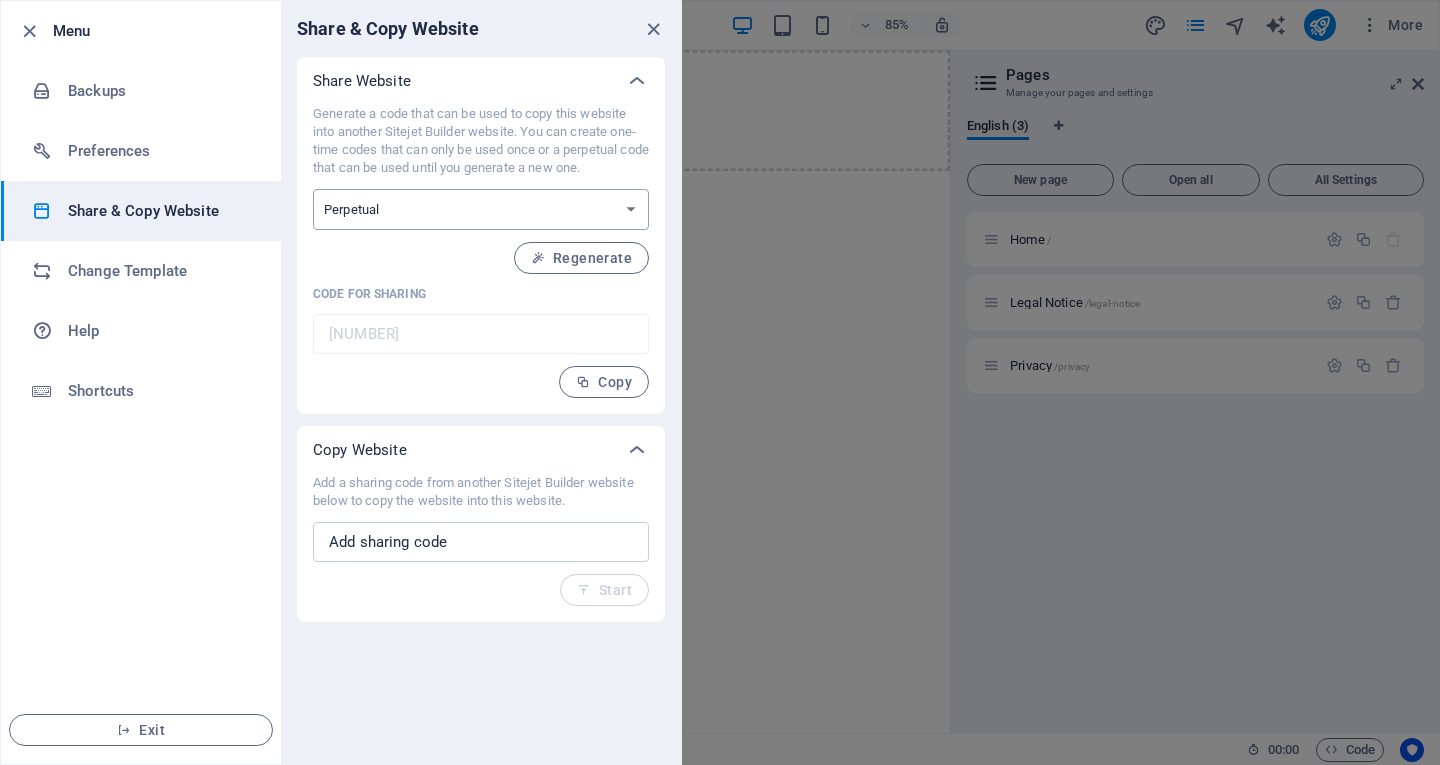 click on "One-time Perpetual" at bounding box center (481, 209) 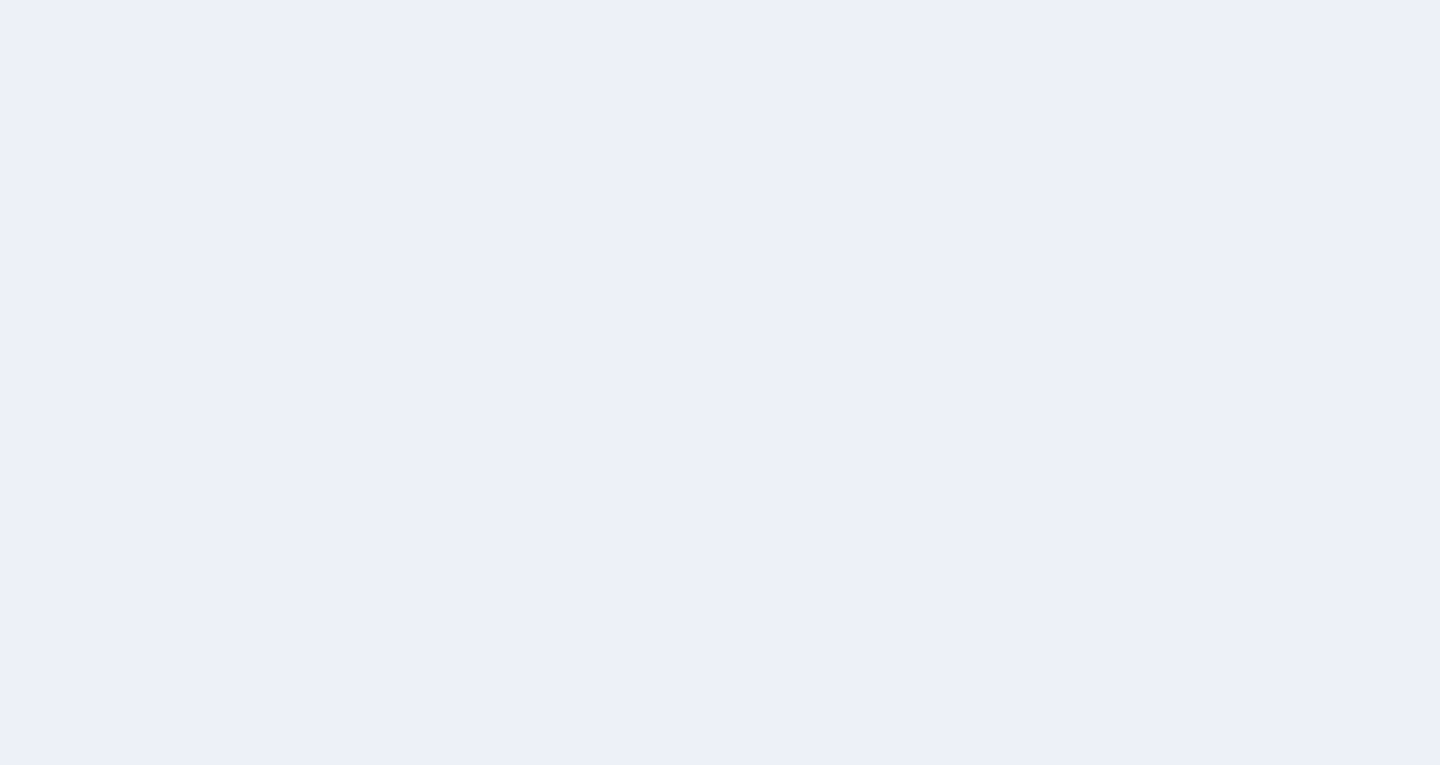 scroll, scrollTop: 0, scrollLeft: 0, axis: both 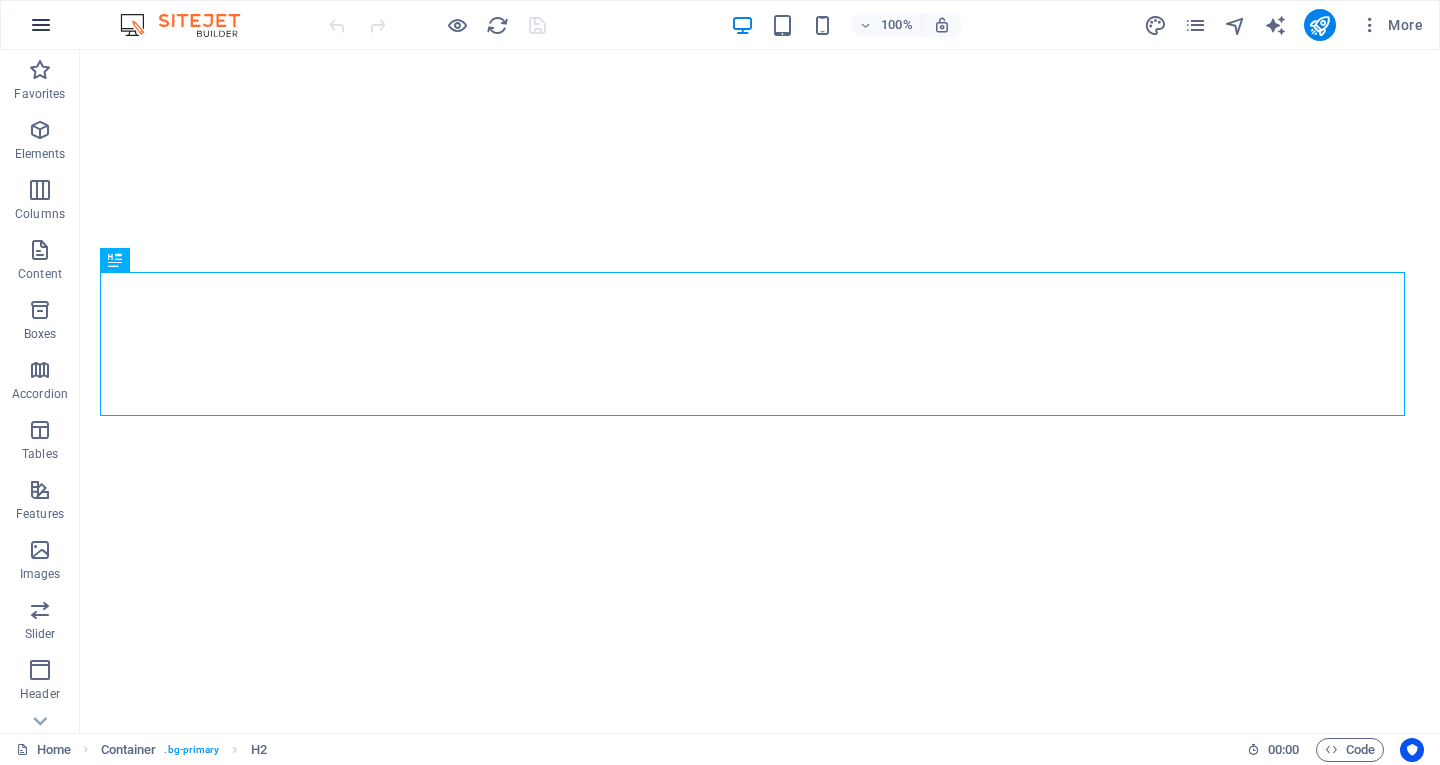 click at bounding box center (41, 25) 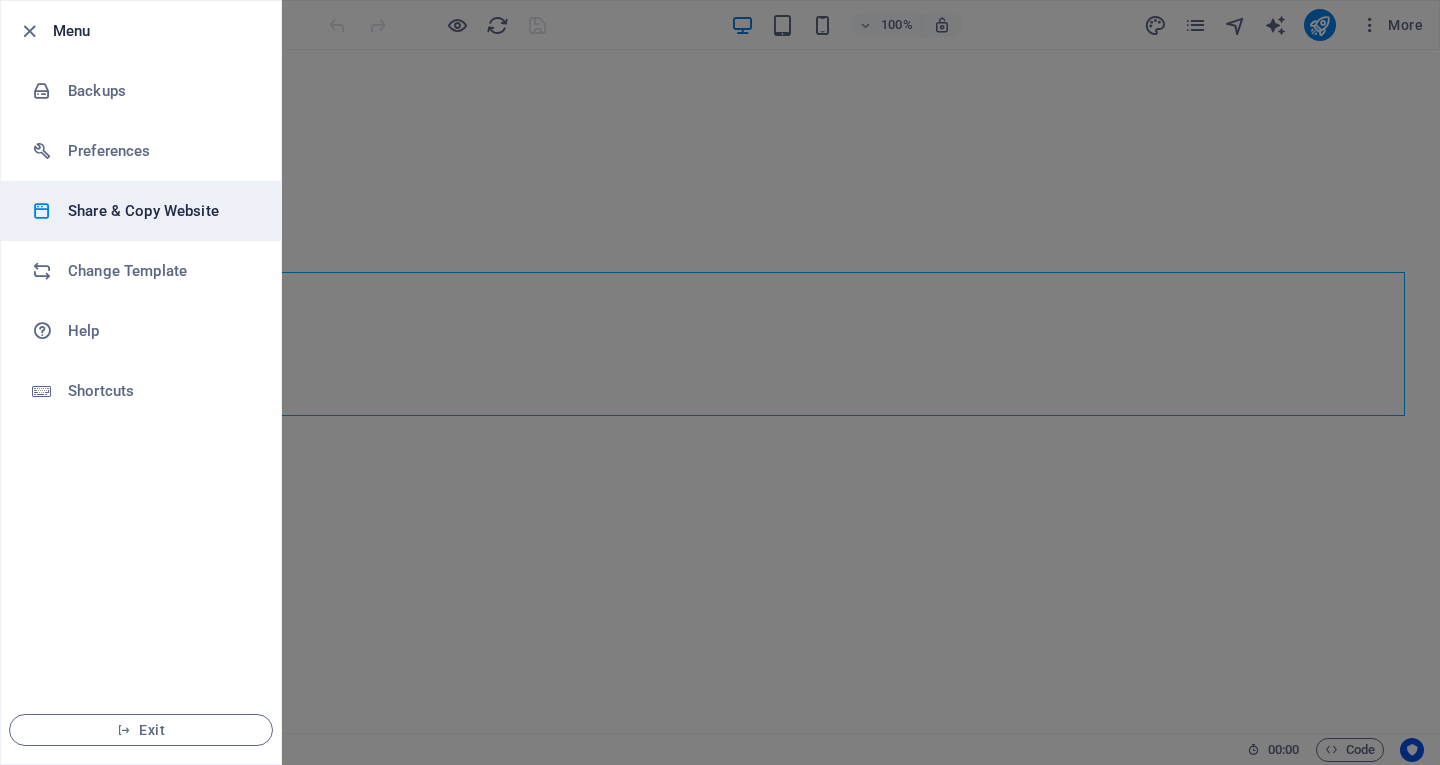 click on "Share & Copy Website" at bounding box center [141, 211] 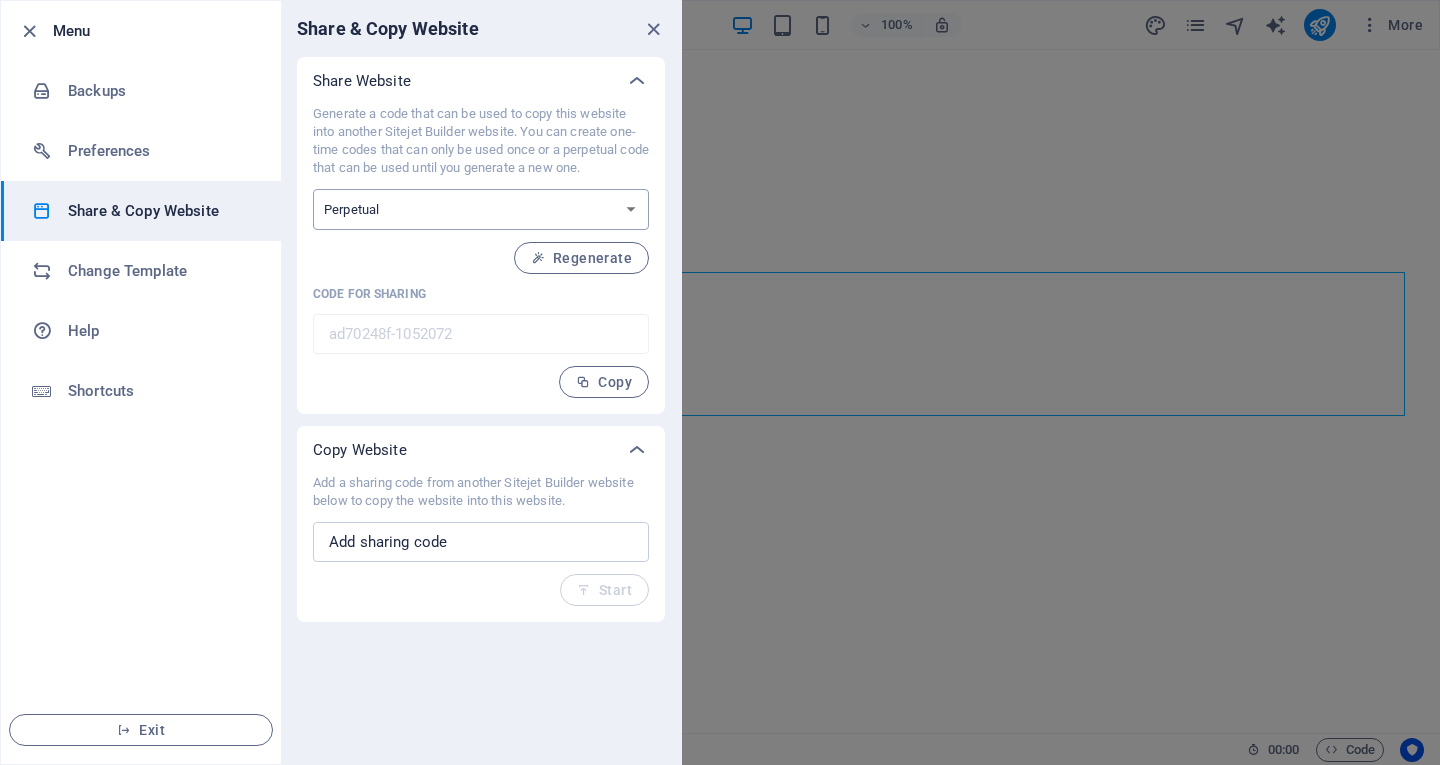 click on "One-time Perpetual" at bounding box center (481, 209) 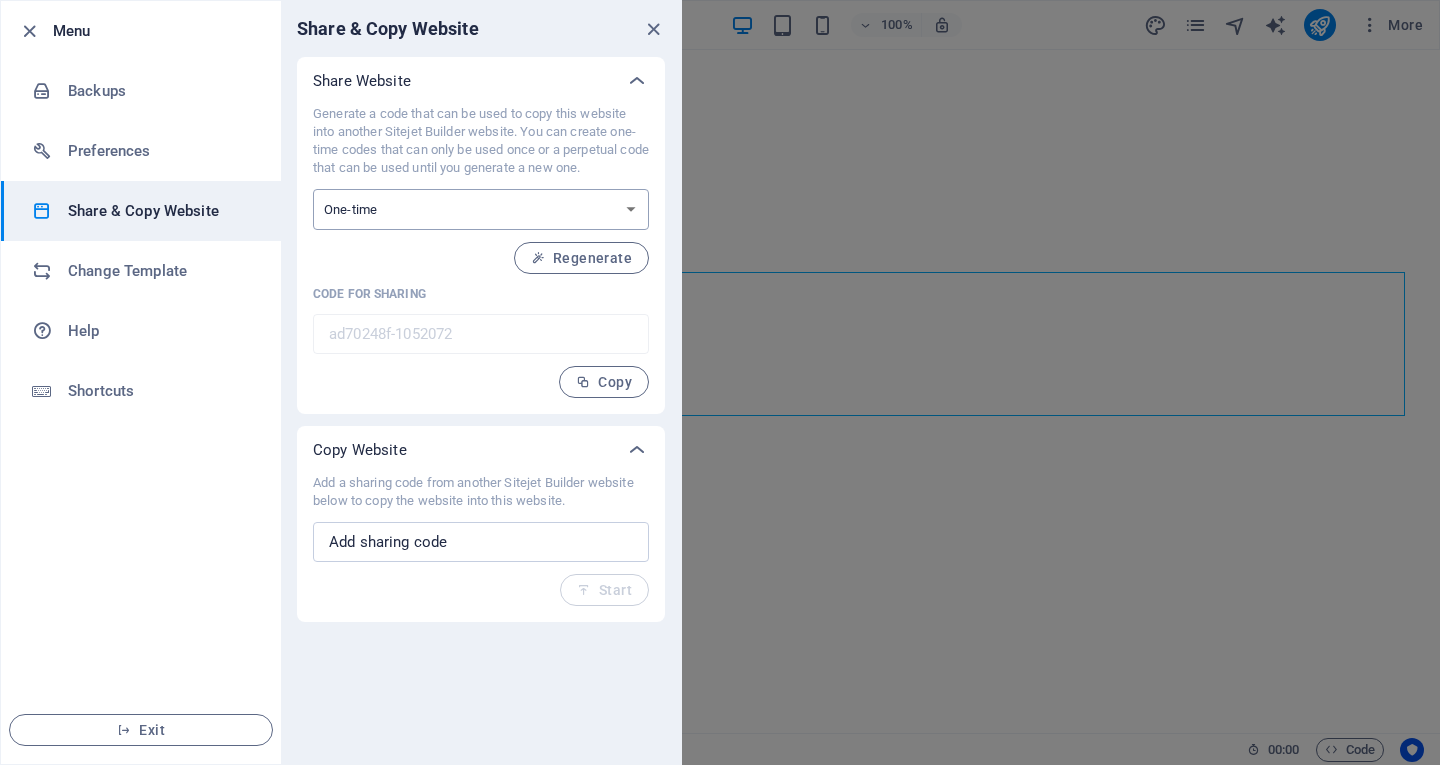 click on "One-time Perpetual" at bounding box center (481, 209) 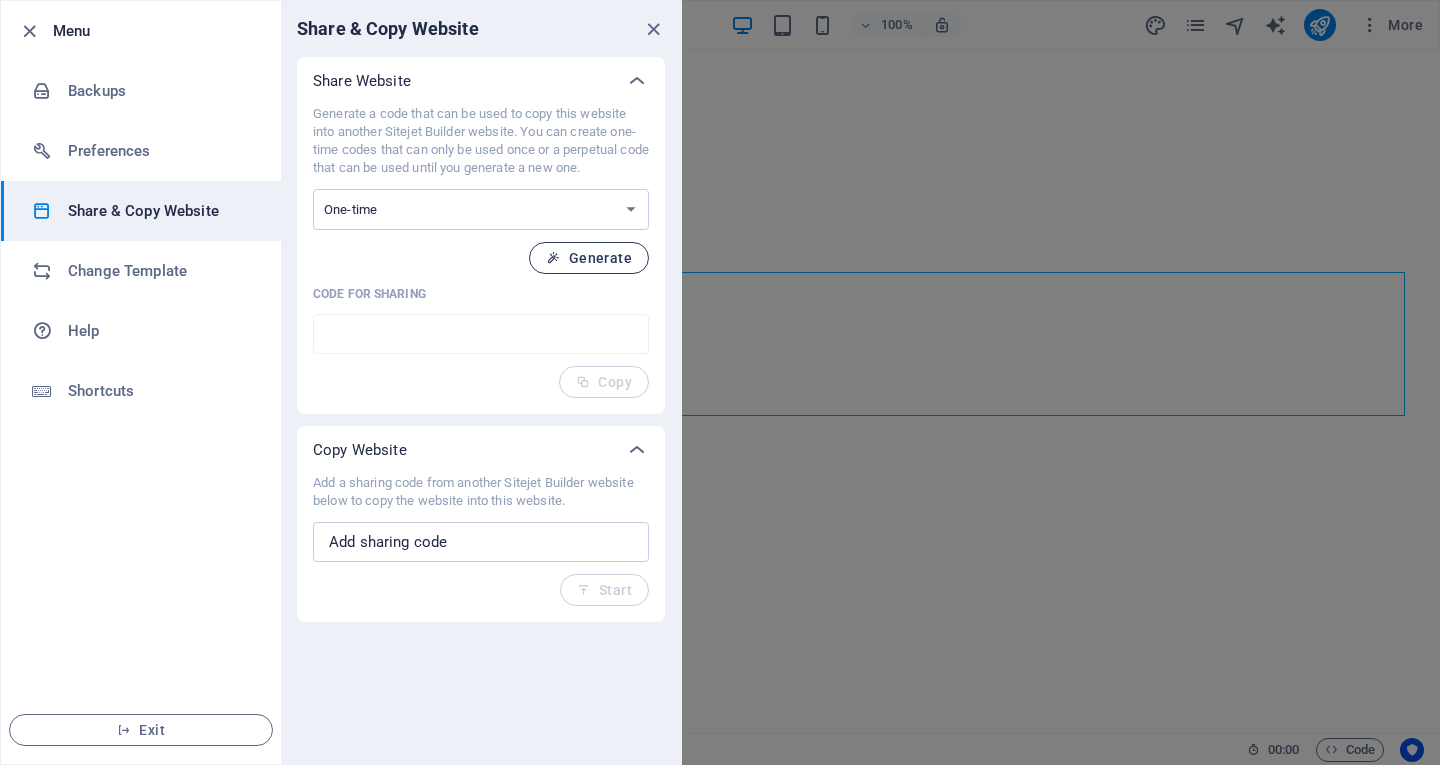 click at bounding box center (553, 258) 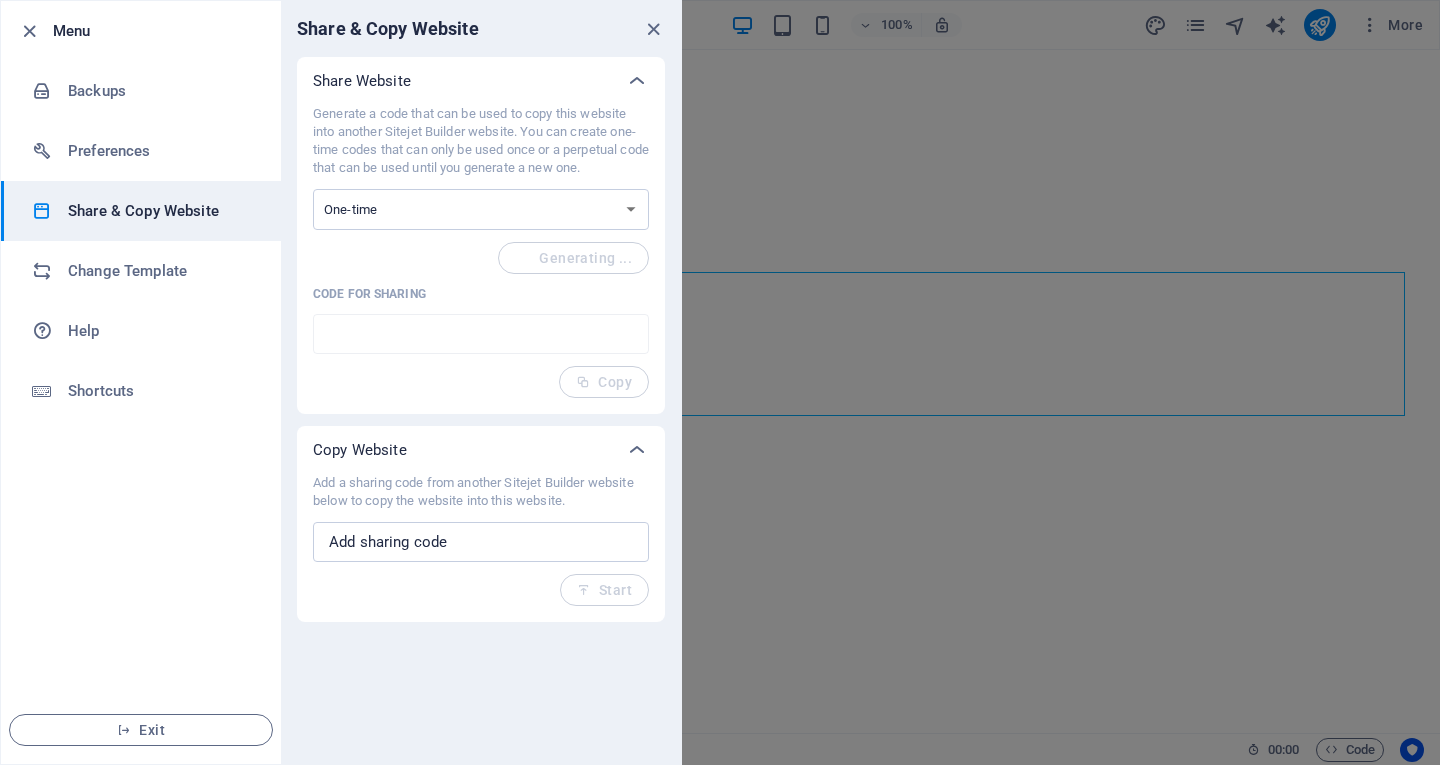 type on "a84d79ed-1052072" 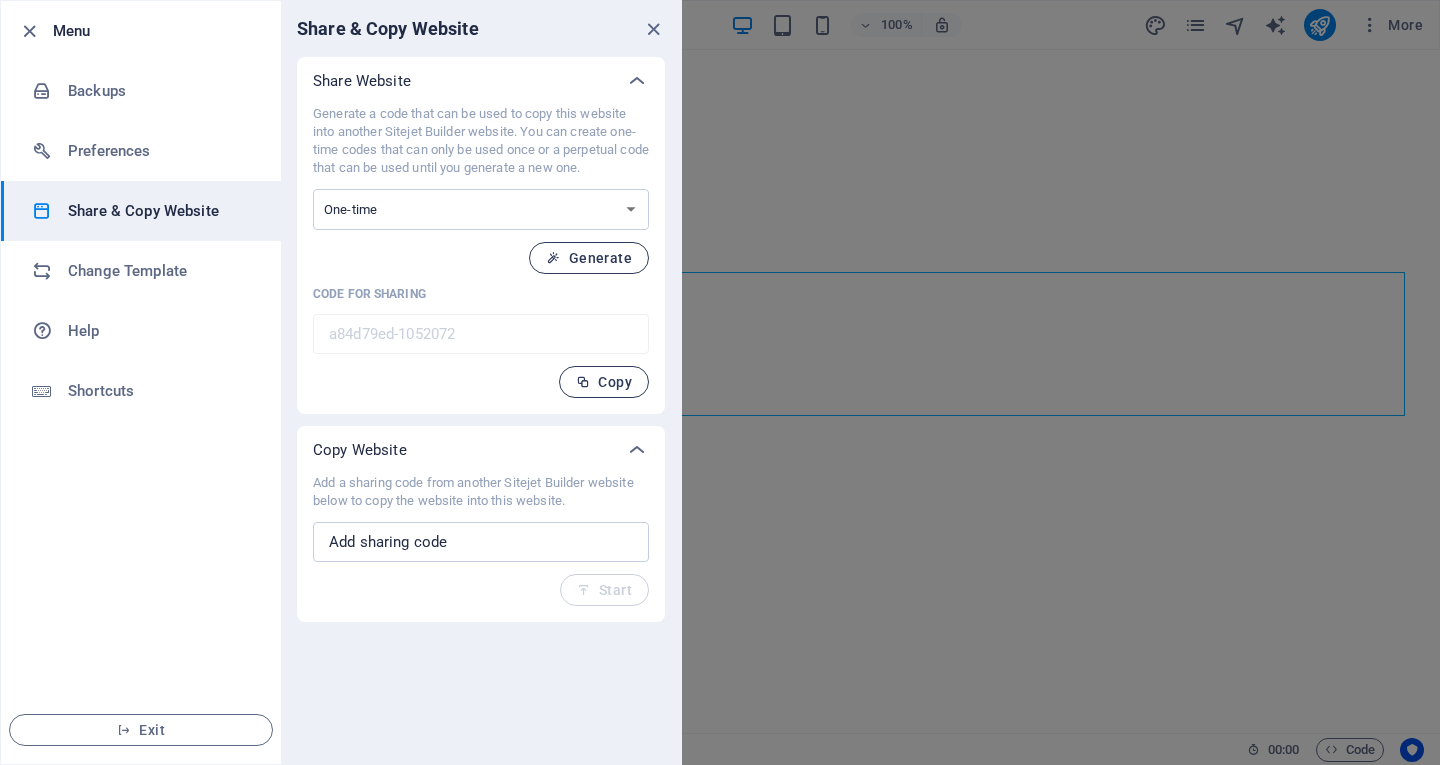 click on "Copy" at bounding box center [604, 382] 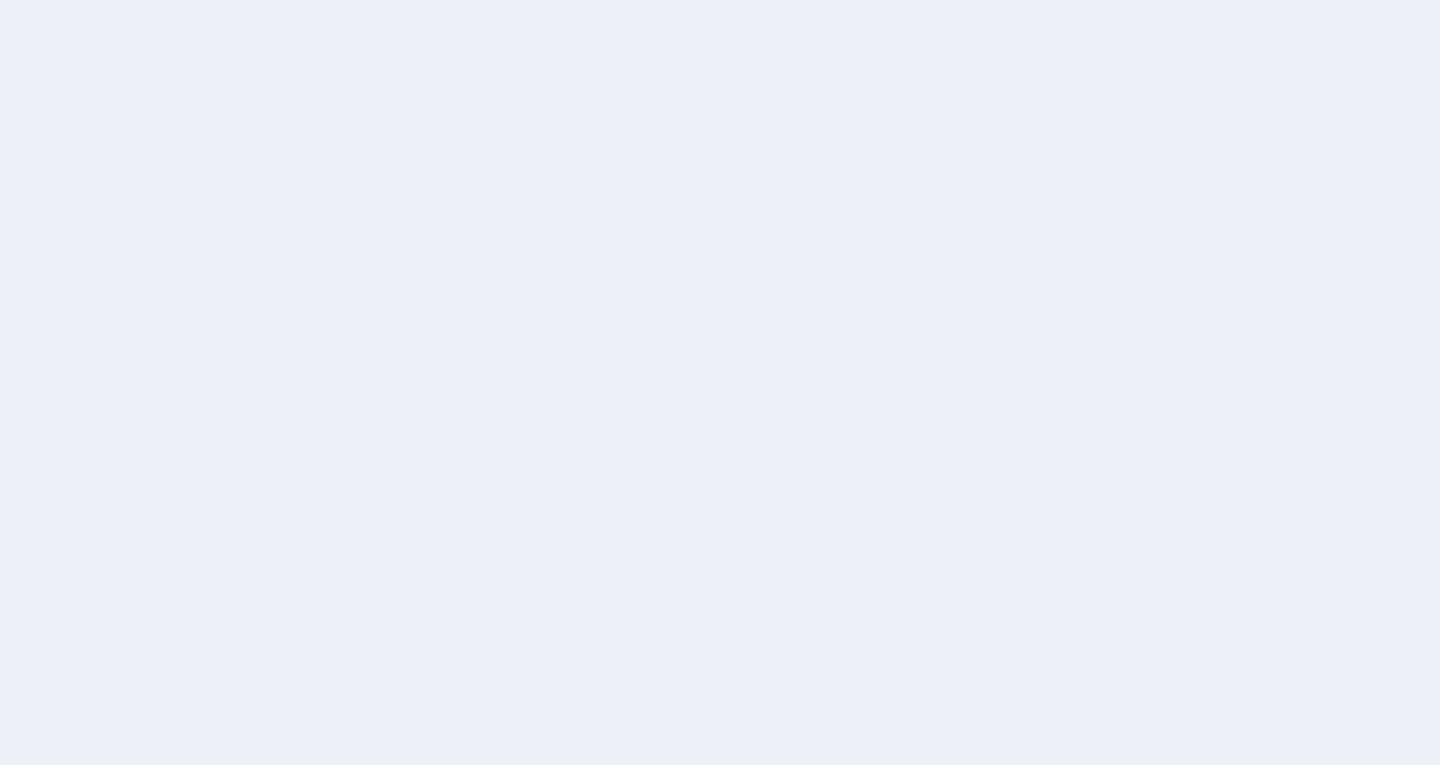 scroll, scrollTop: 0, scrollLeft: 0, axis: both 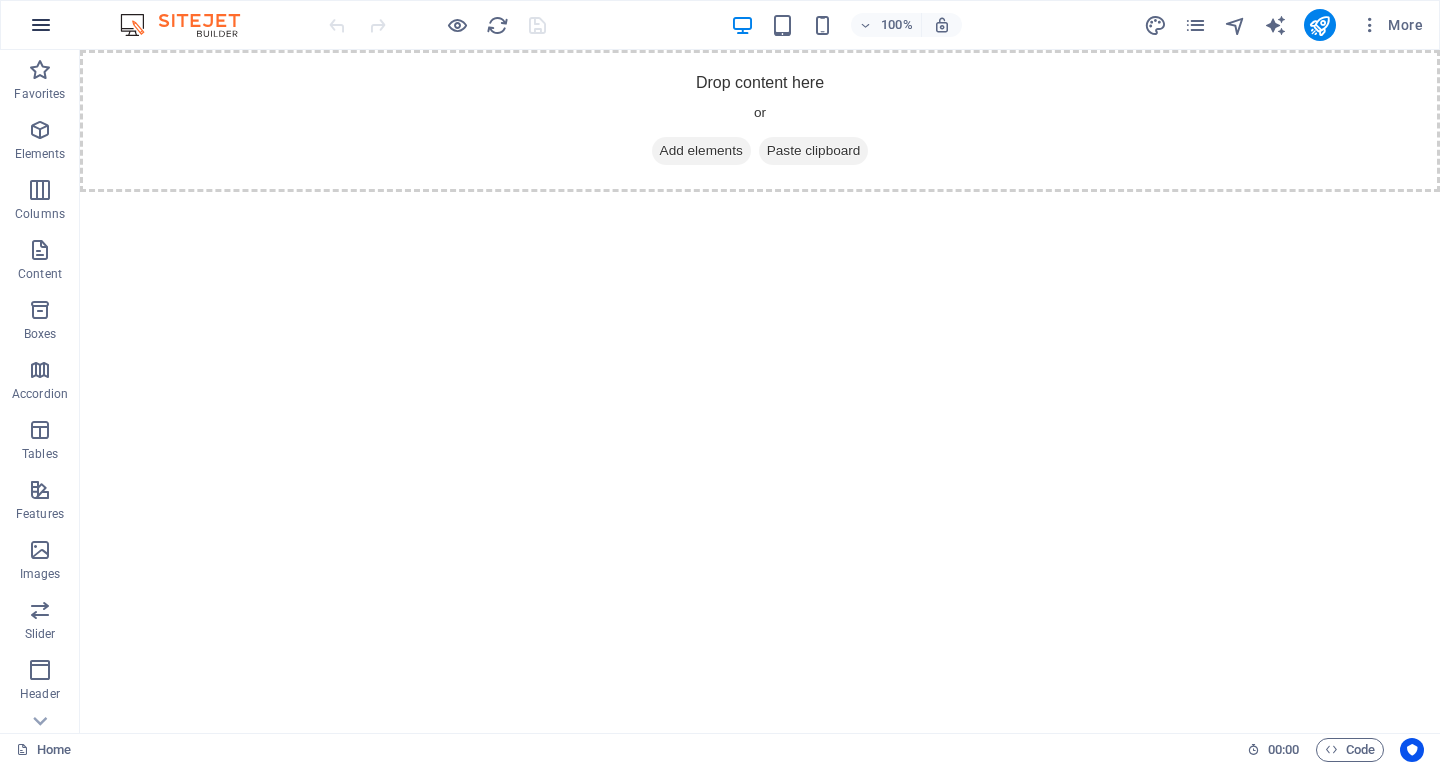 click at bounding box center (41, 25) 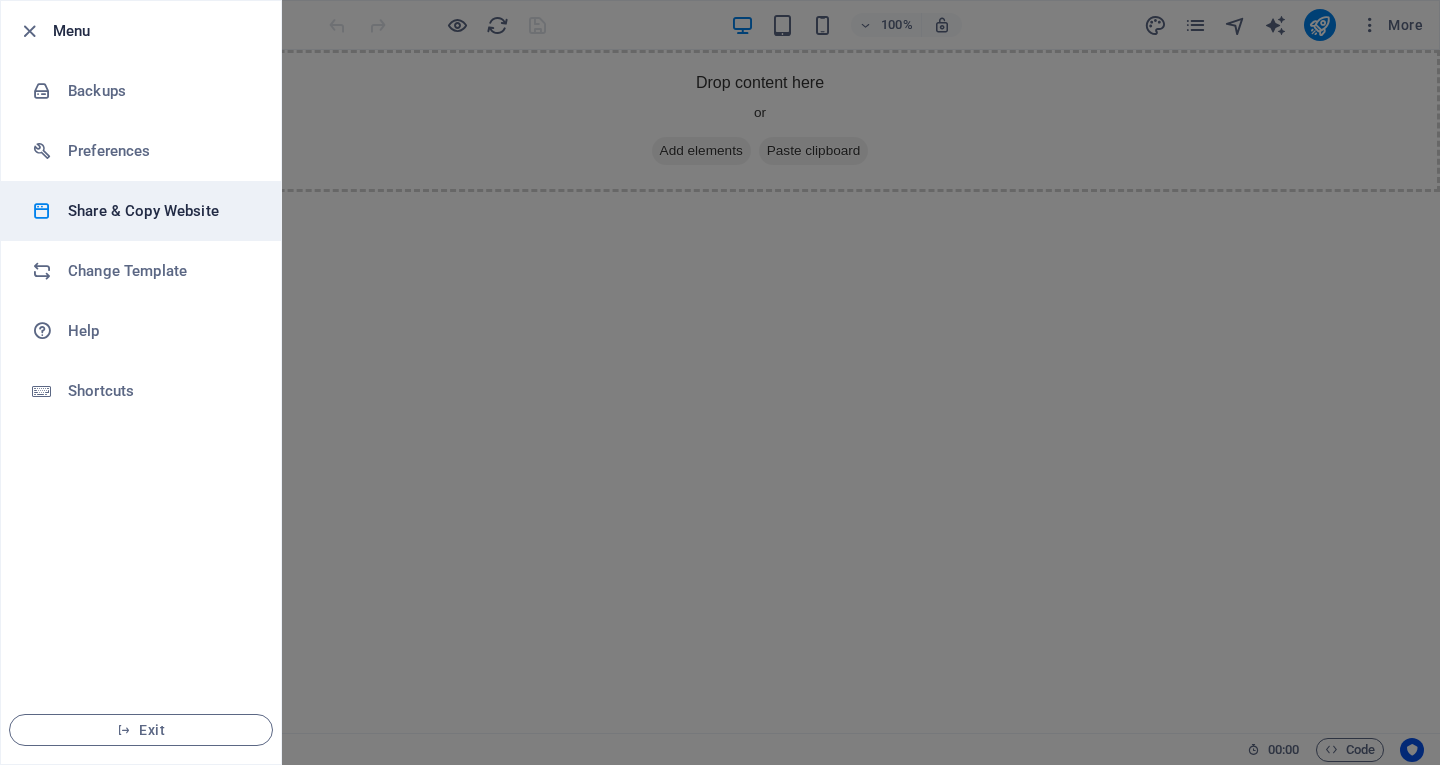click on "Share & Copy Website" at bounding box center [160, 211] 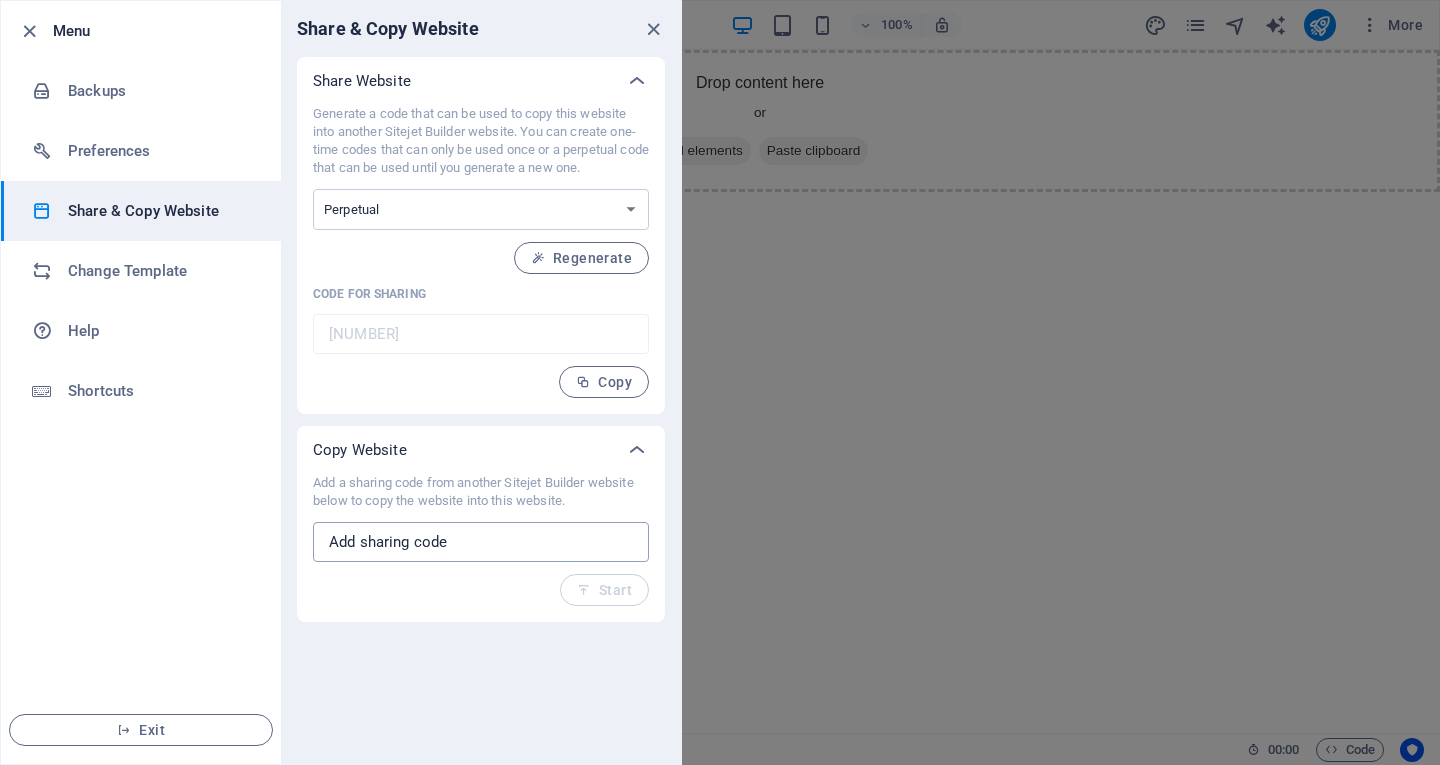 click at bounding box center (481, 542) 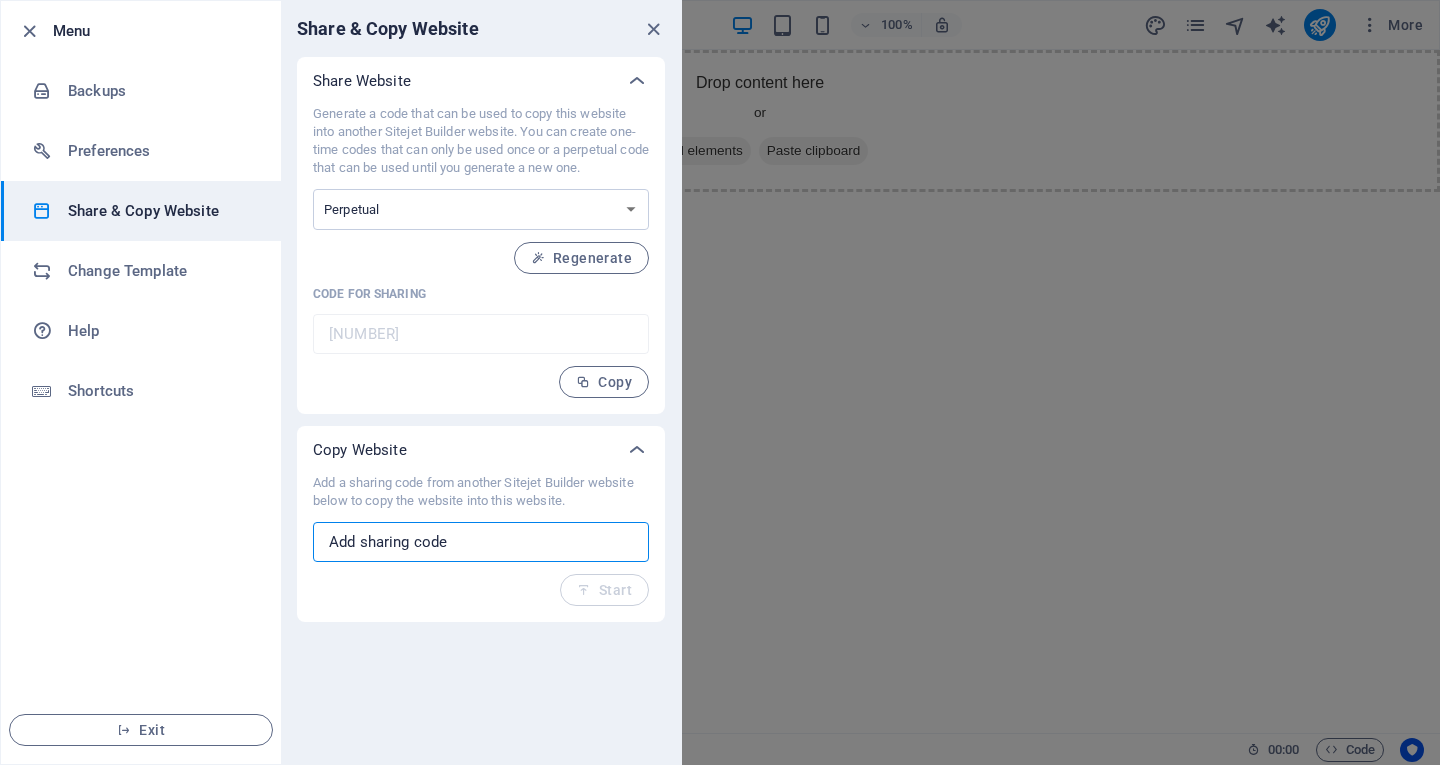 paste on "a84d79ed-1052072" 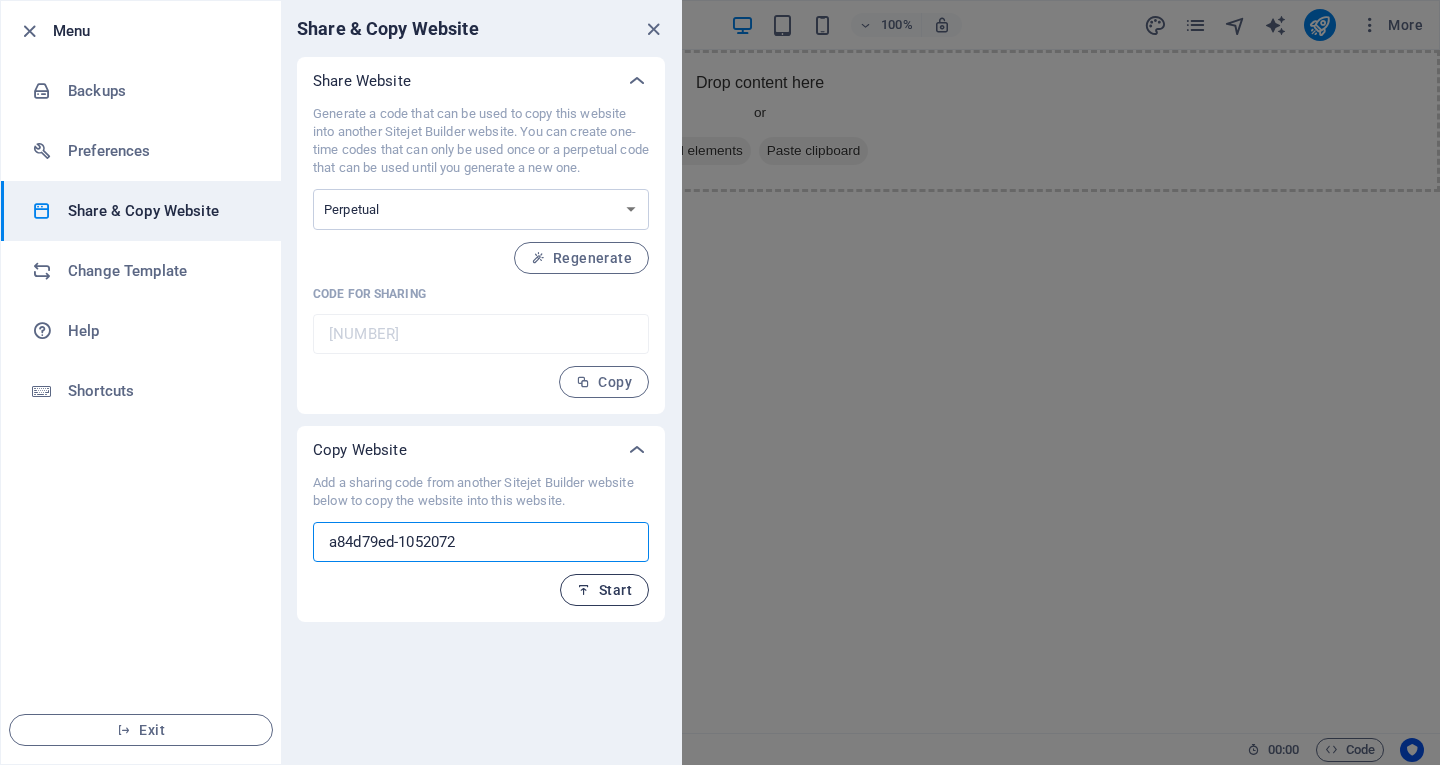 type on "a84d79ed-1052072" 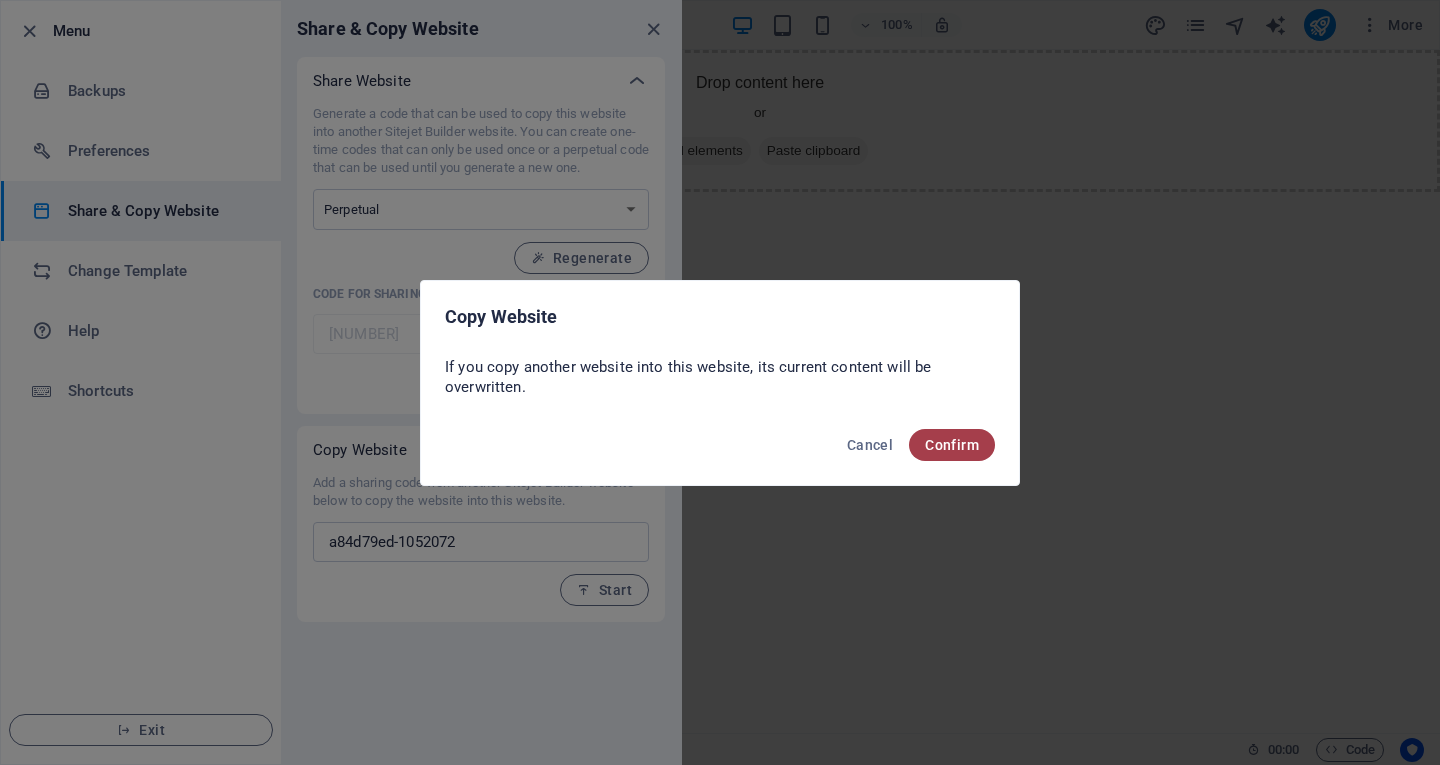 click on "Confirm" at bounding box center [952, 445] 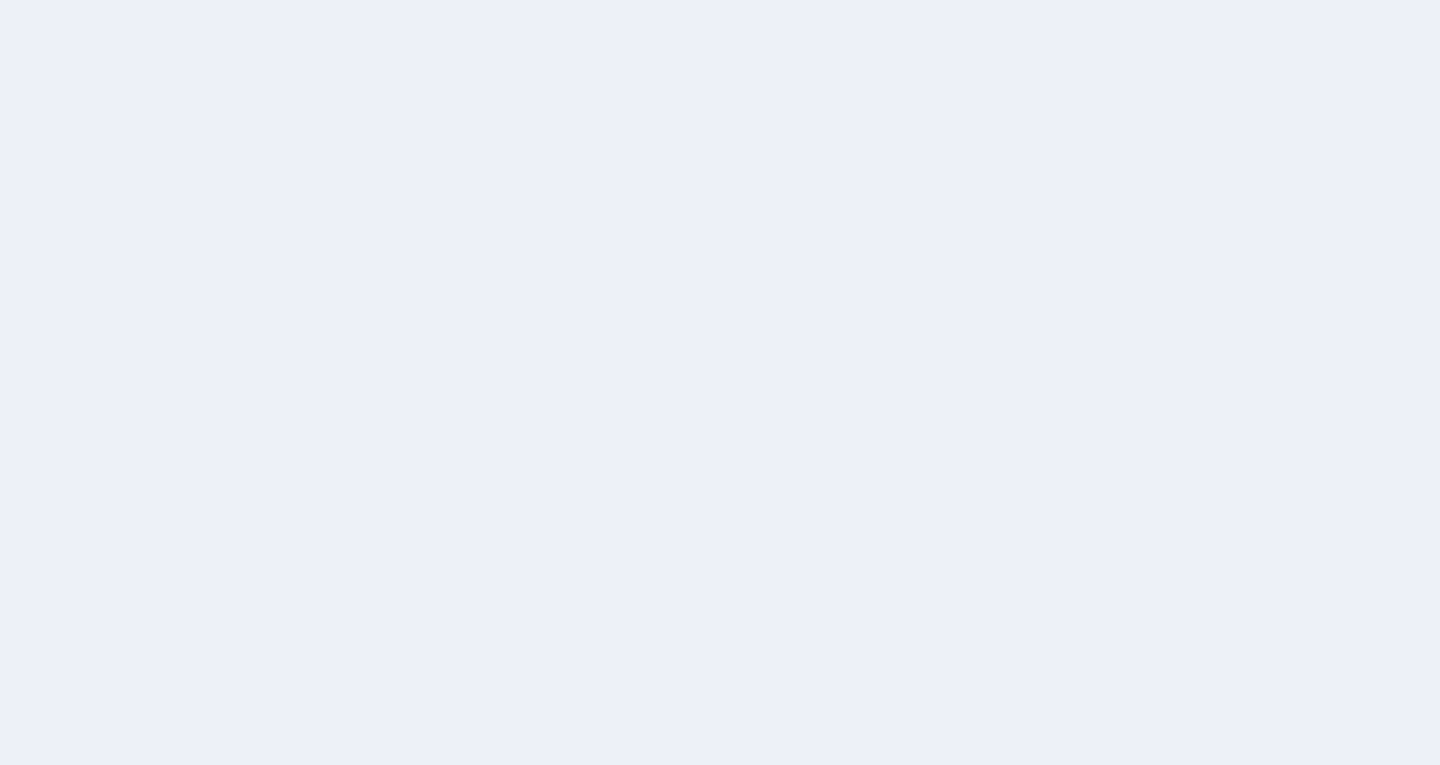 scroll, scrollTop: 0, scrollLeft: 0, axis: both 